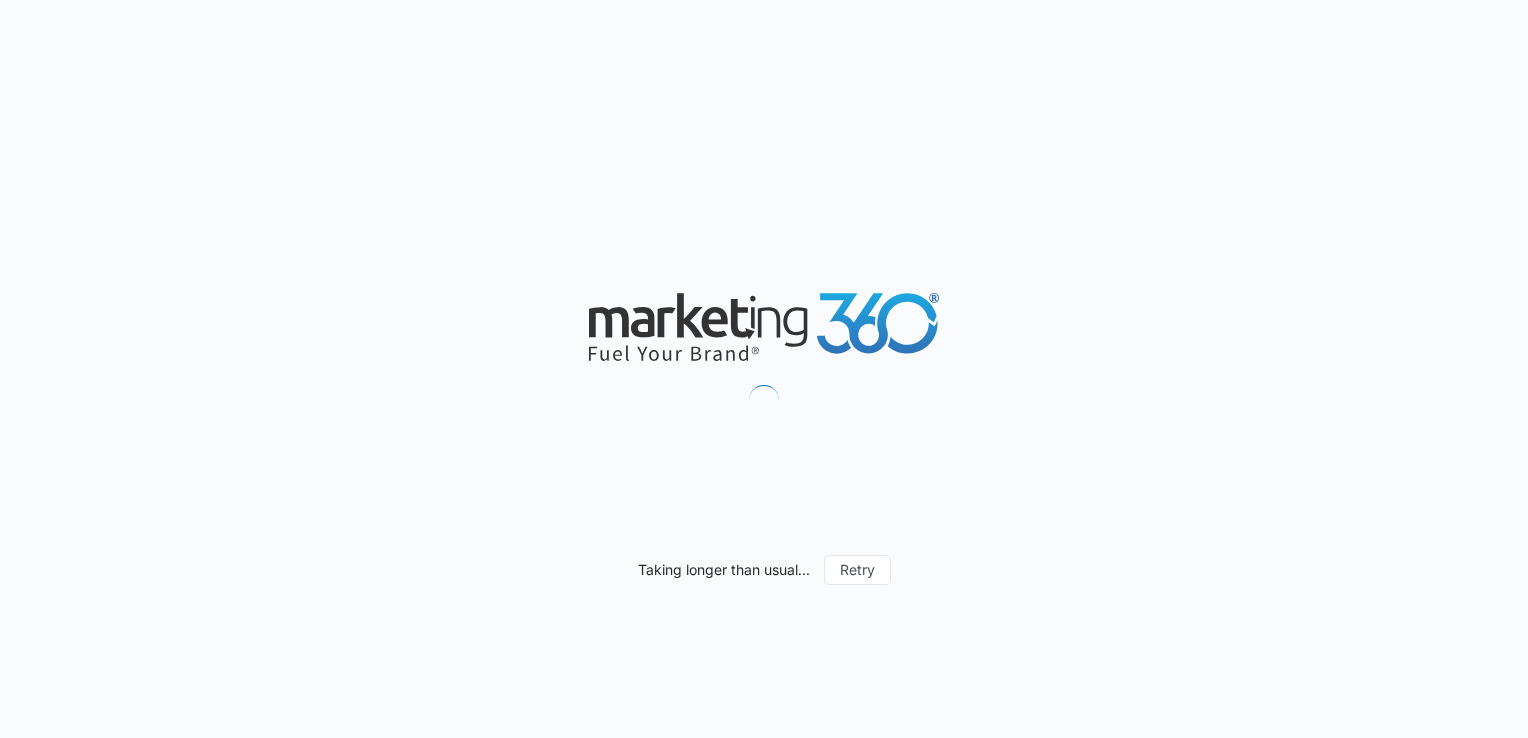 scroll, scrollTop: 0, scrollLeft: 0, axis: both 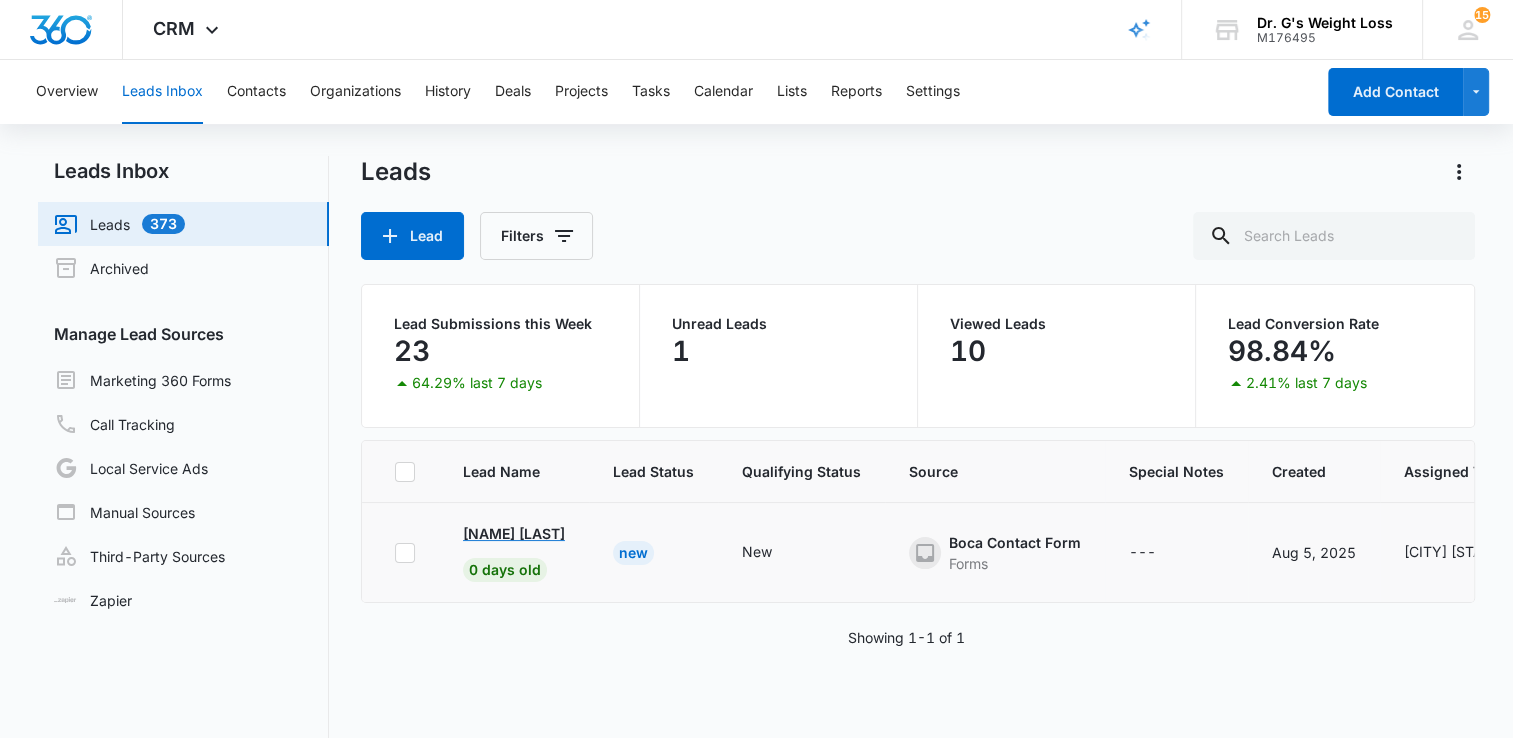 click on "[NAME] [LAST]" at bounding box center (514, 533) 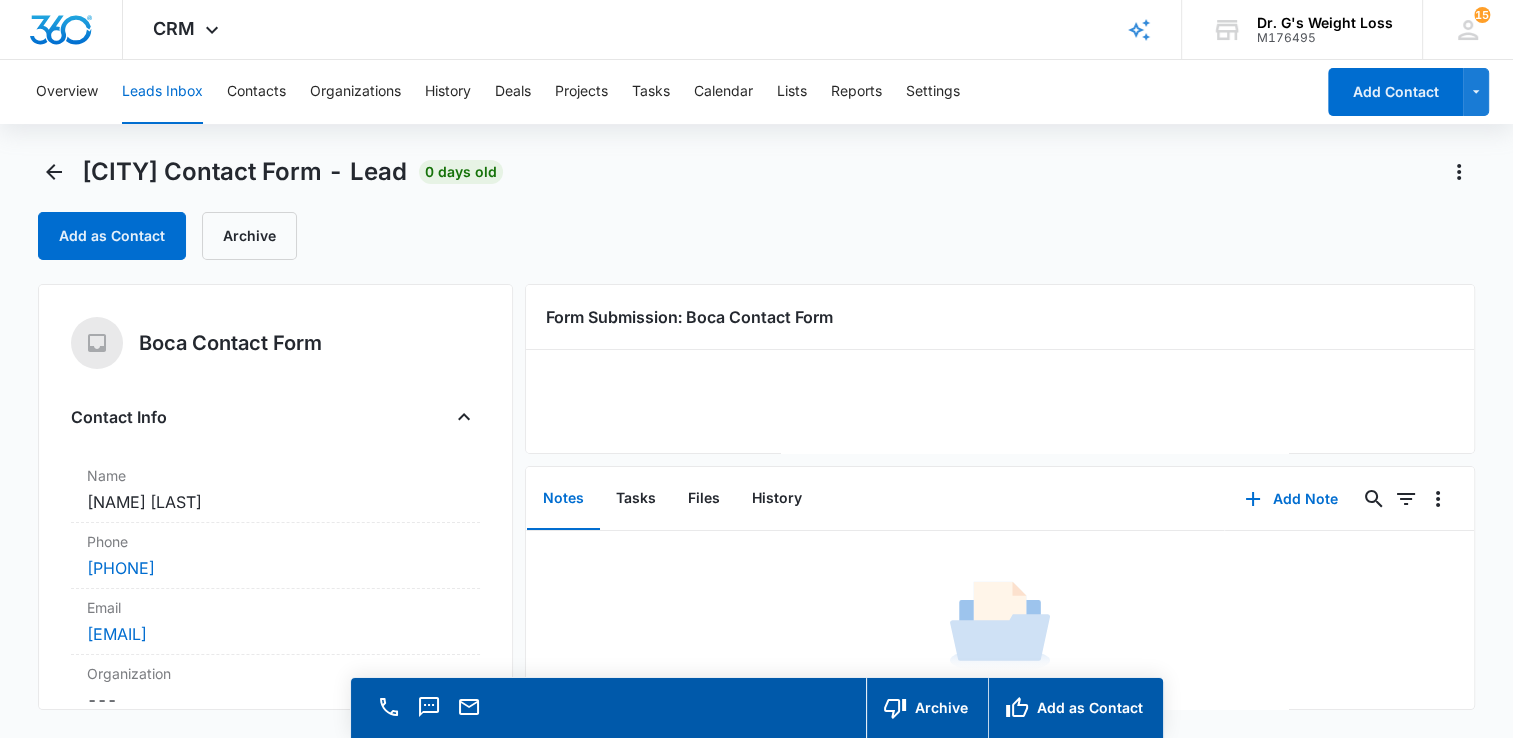 scroll, scrollTop: 78, scrollLeft: 0, axis: vertical 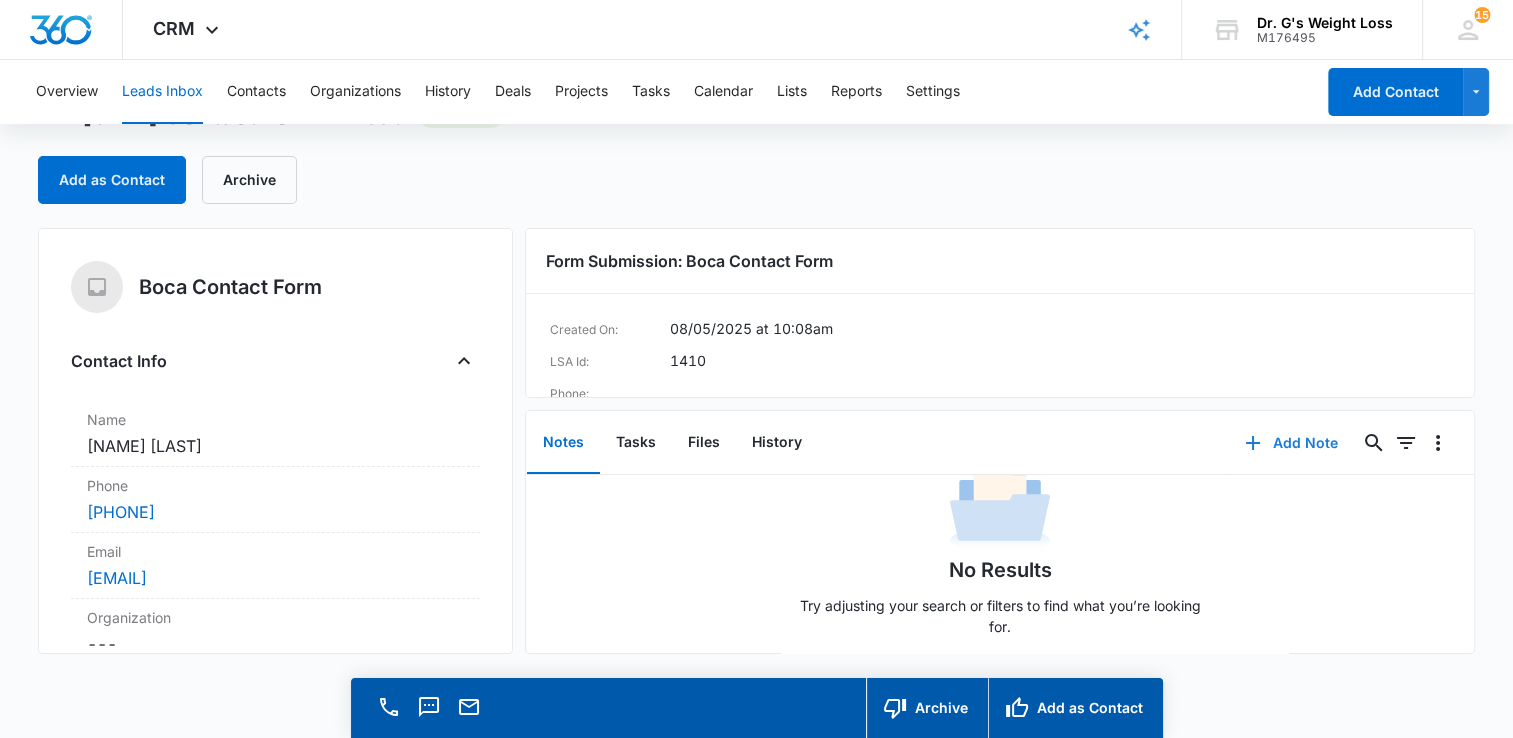 click on "Add Note" at bounding box center (1291, 443) 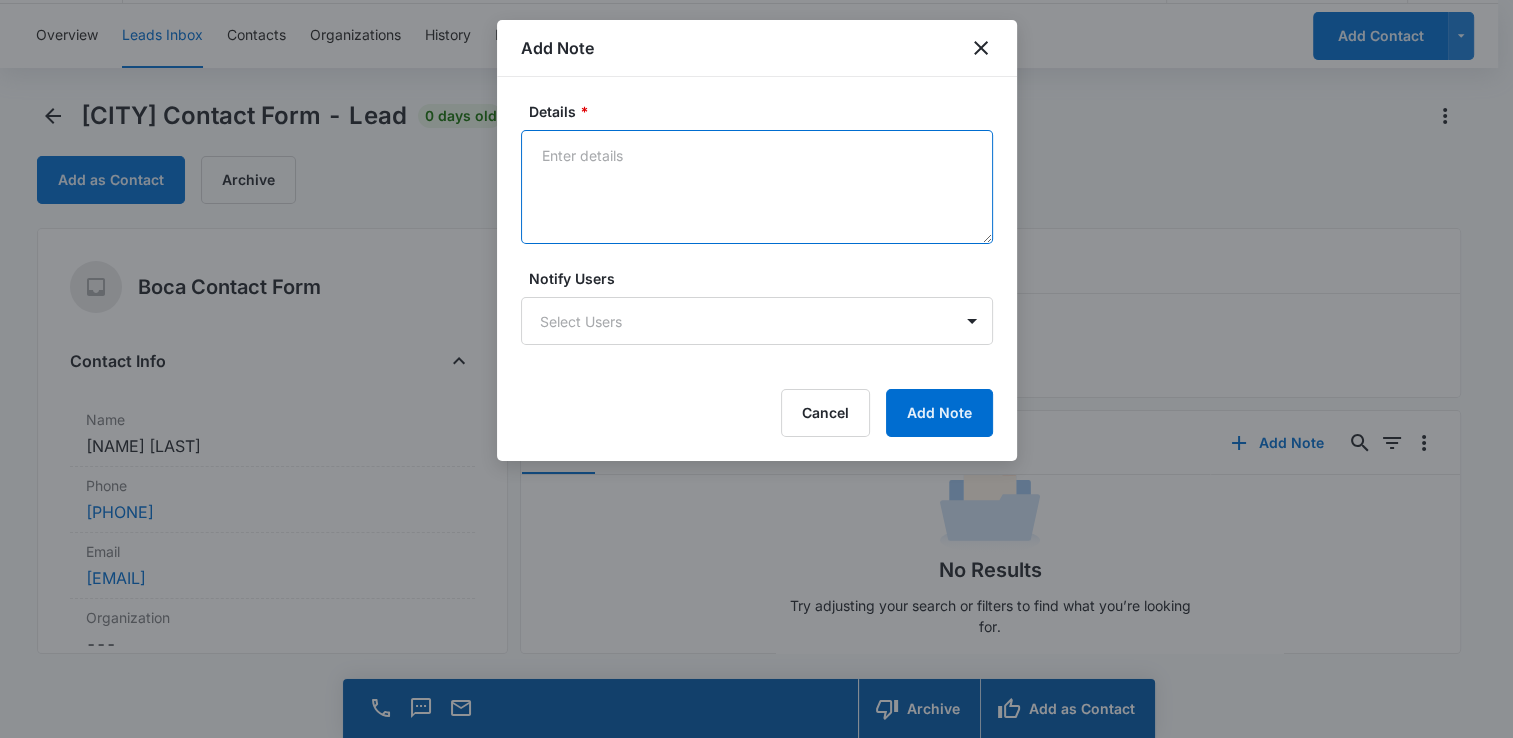 click on "Details *" at bounding box center (757, 187) 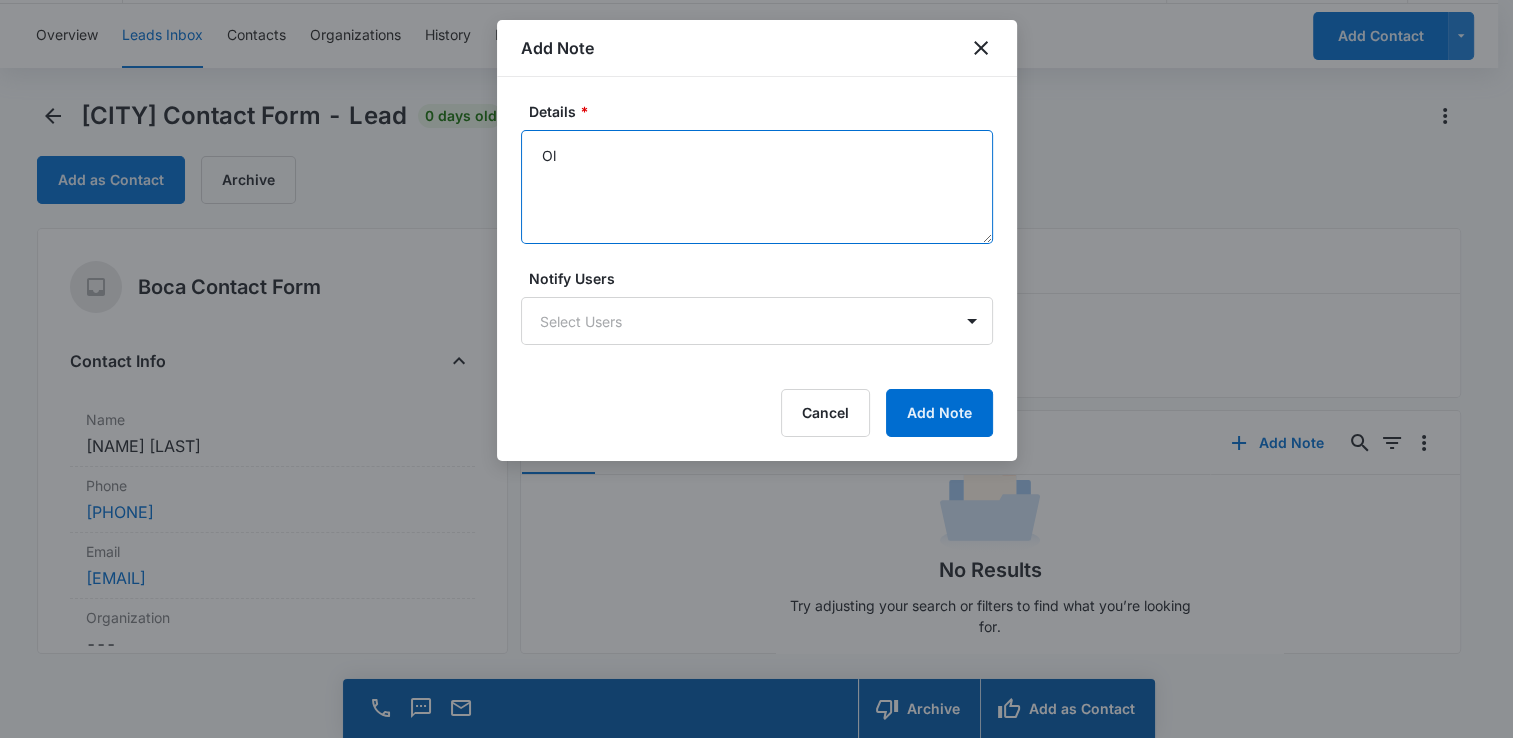 type on "O" 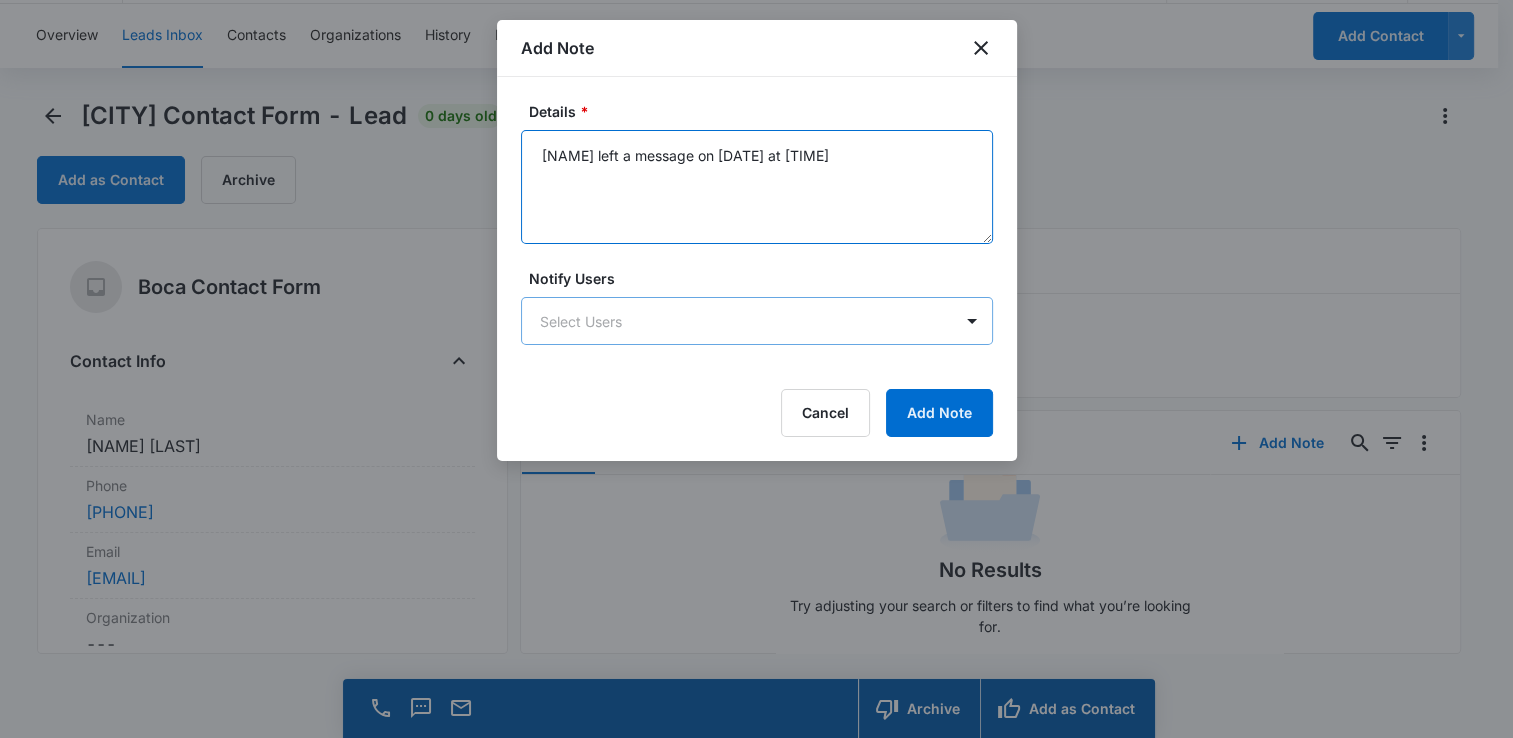 type on "[NAME] left a message on [DATE] at [TIME]" 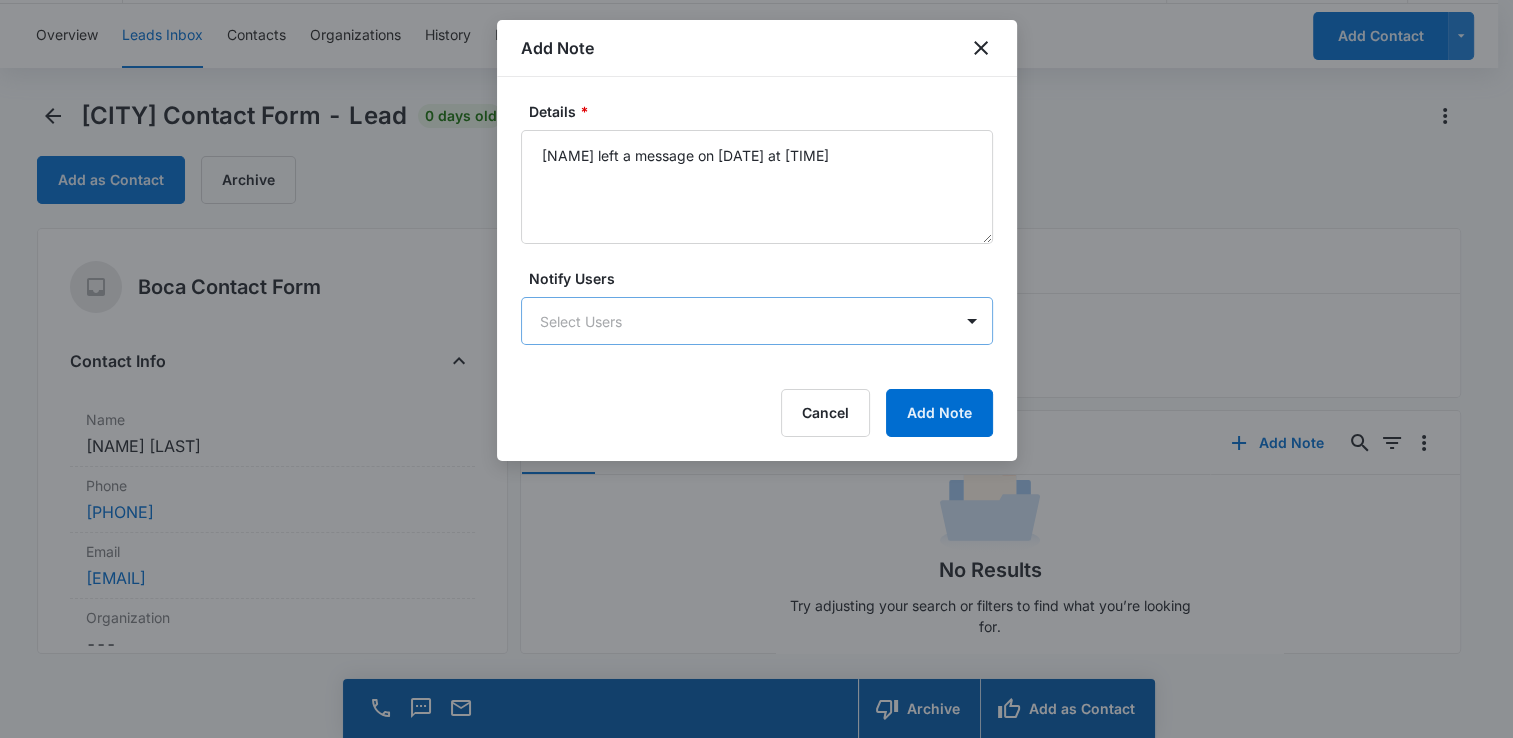 click on "CRM Apps Reputation Forms CRM Email Social Content Ads Intelligence Files Brand Settings Dr. G's Weight Loss M176495 Your Accounts View All 15 BF [CITY] [STATE] [EMAIL] My Profile 15 Notifications Support Logout Terms & Conditions &nbsp; • &nbsp; Privacy Policy Overview Leads Inbox Contacts Organizations History Deals Projects Tasks Calendar Lists Reports Settings Add Contact [CITY] Contact Form - Lead 0 days old Add as Contact Archive [CITY] Contact Form Contact Info Name Cancel Save Changes [NAME] [LAST] Phone Cancel Save Changes [PHONE] Email Cancel Save Changes [EMAIL] Organization Cancel Save Changes --- Address Cancel Save Changes --- Details Qualifying Status Cancel Save Changes New Lead Source [CITY] Contact Form Lead Status Viewed Special Notes Cancel Save Changes --- Contact Type Cancel Save Changes Lead Contact Status Cancel Save Changes Warm Lead ( possibility) Assigned To Cancel Save Changes [CITY] [STATE] Tags Cancel Save Changes [CITY] Contact Form Next Contact Date 0" at bounding box center (756, 341) 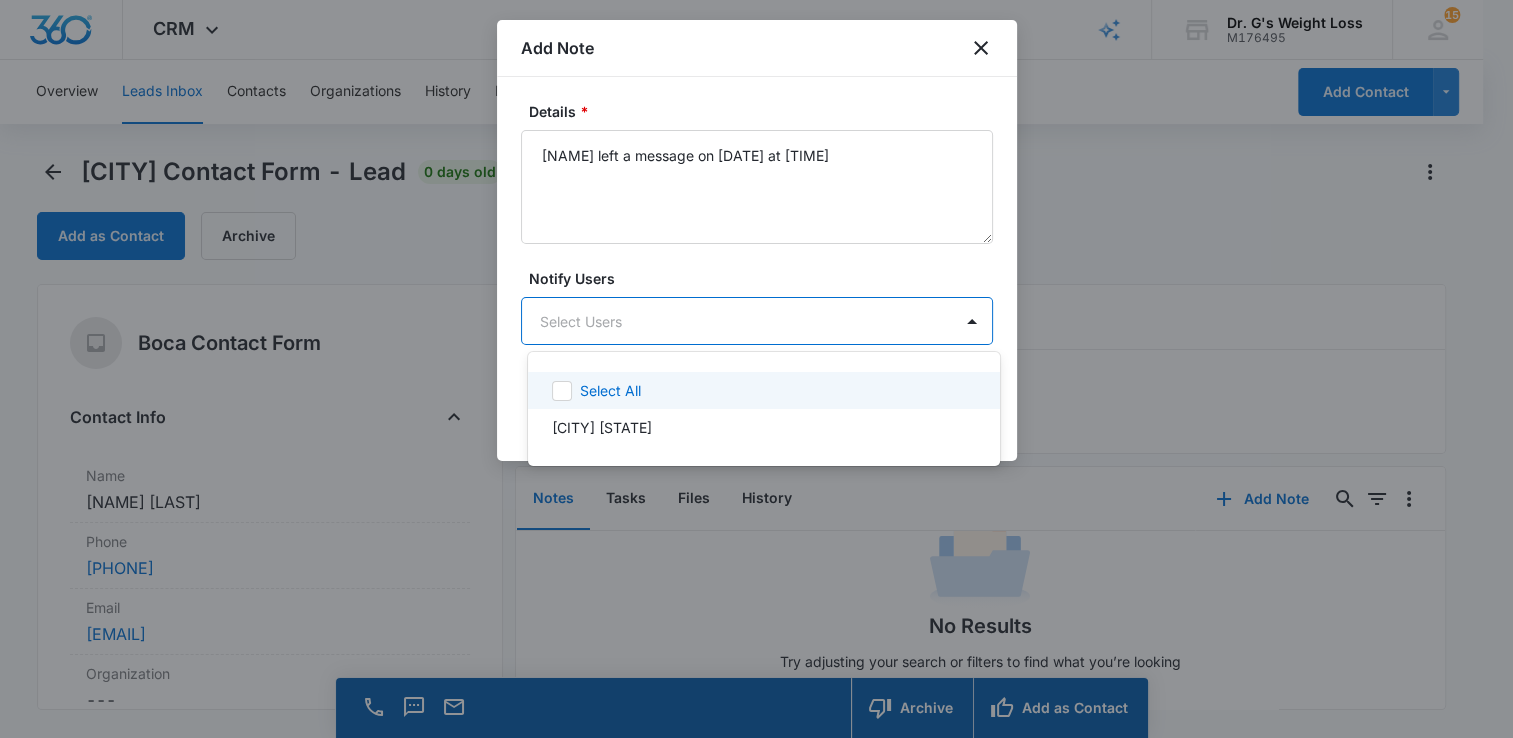 scroll, scrollTop: 0, scrollLeft: 0, axis: both 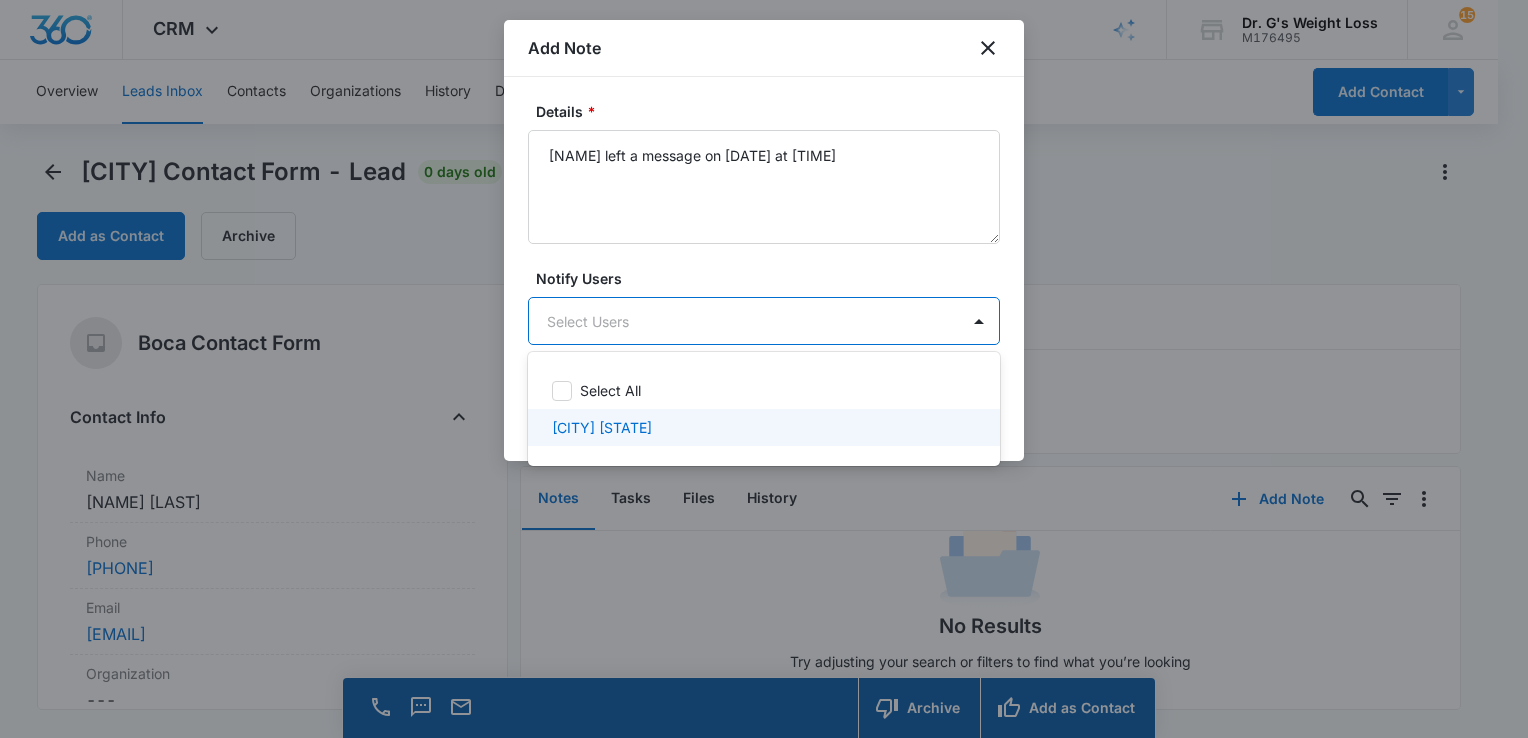 drag, startPoint x: 732, startPoint y: 444, endPoint x: 763, endPoint y: 441, distance: 31.144823 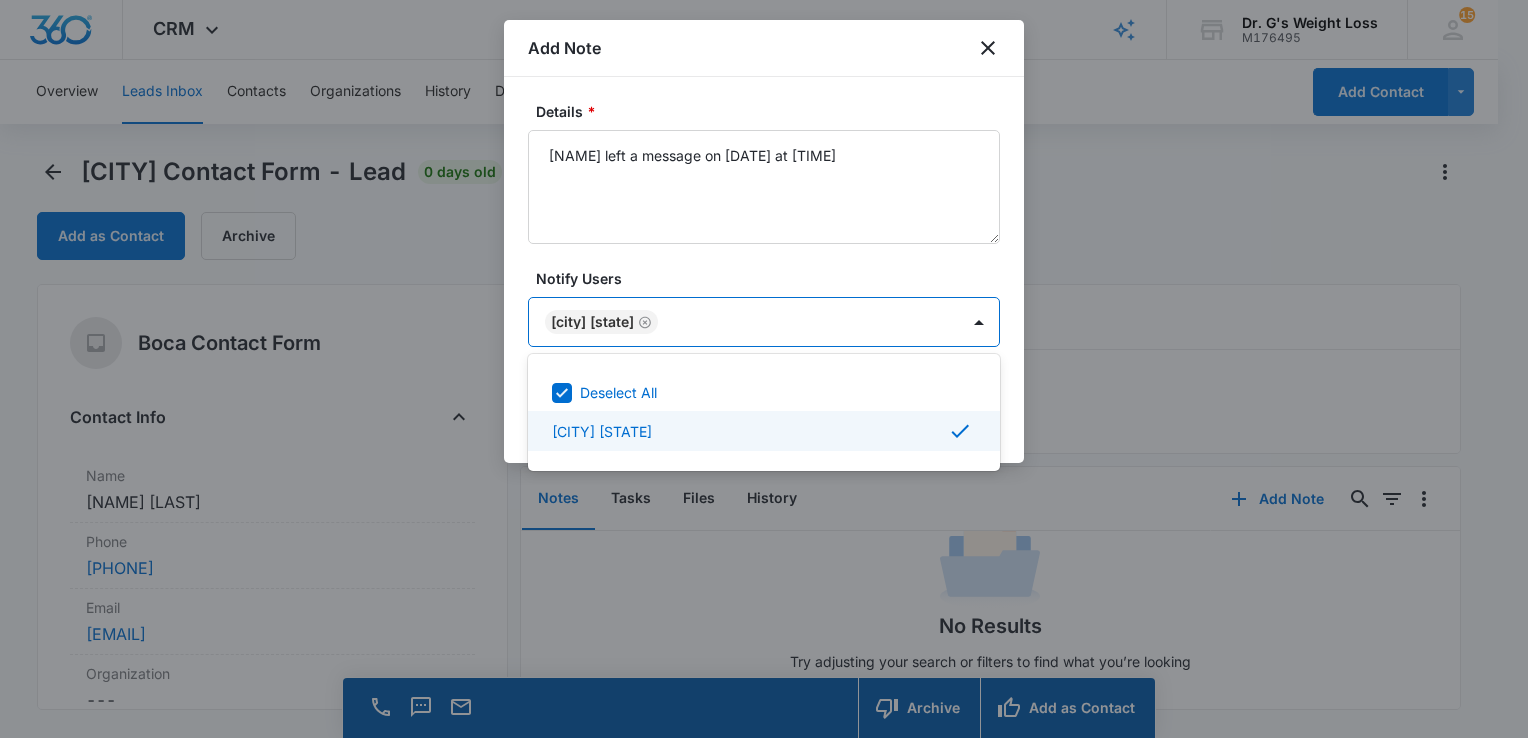click at bounding box center (764, 369) 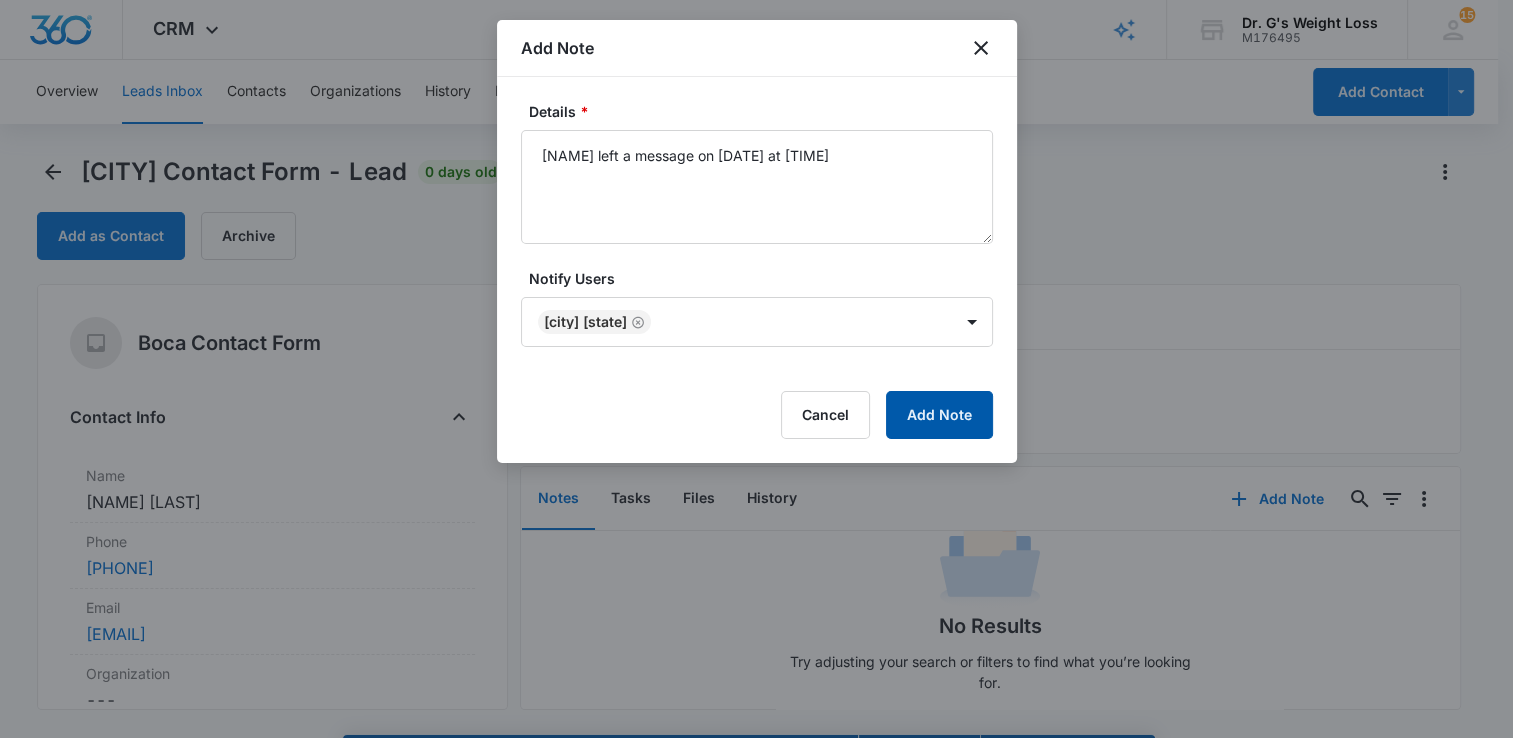 click on "Add Note" at bounding box center [939, 415] 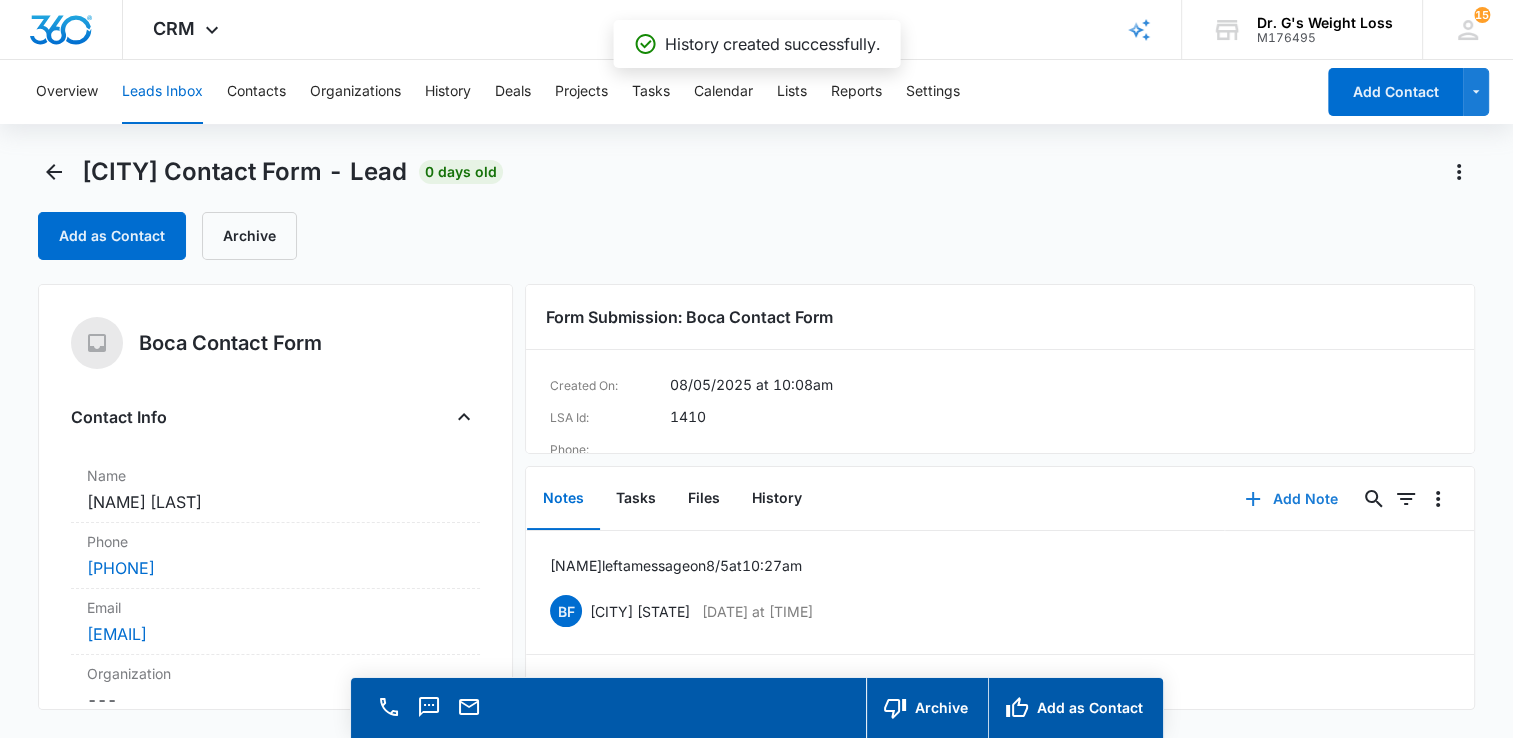 scroll, scrollTop: 0, scrollLeft: 0, axis: both 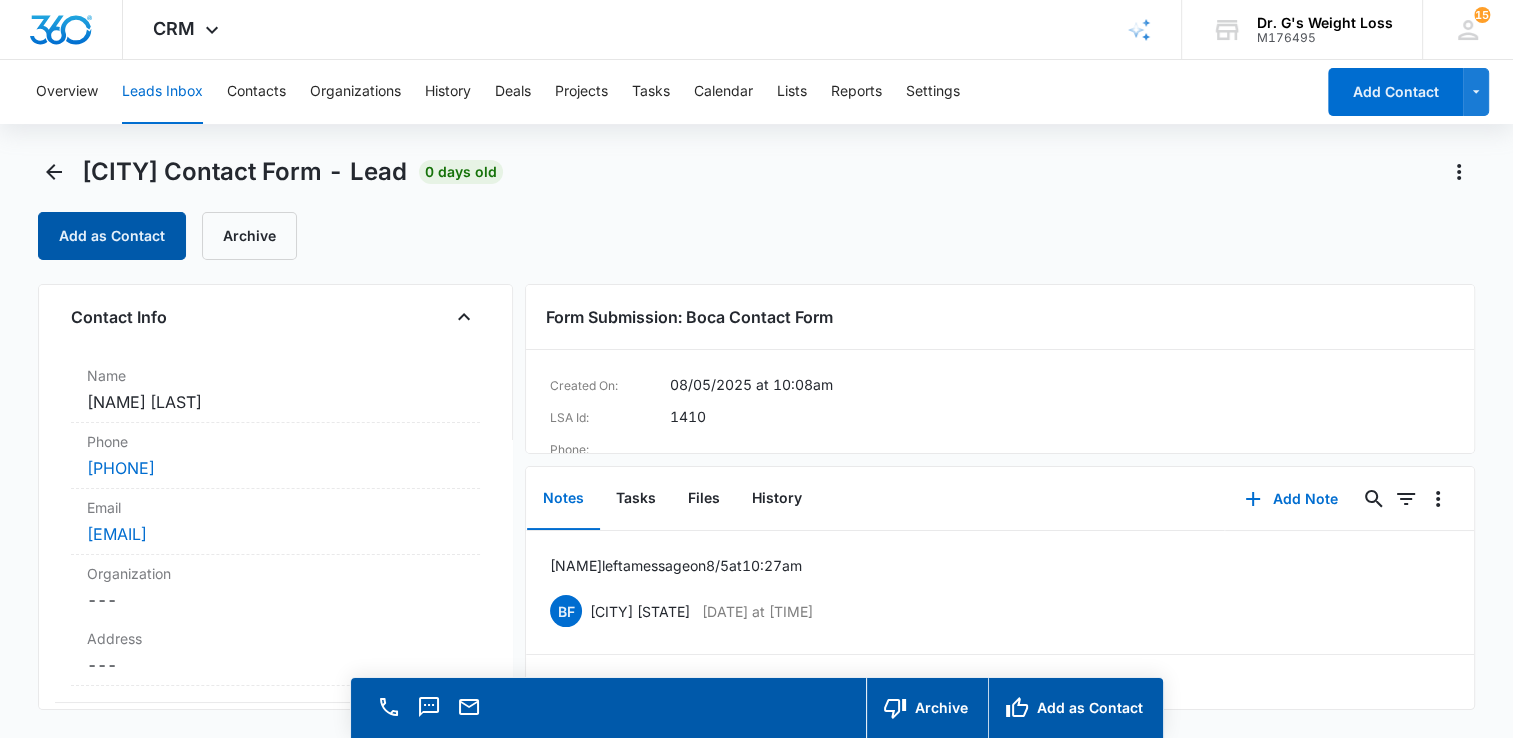click on "Add as Contact" at bounding box center (112, 236) 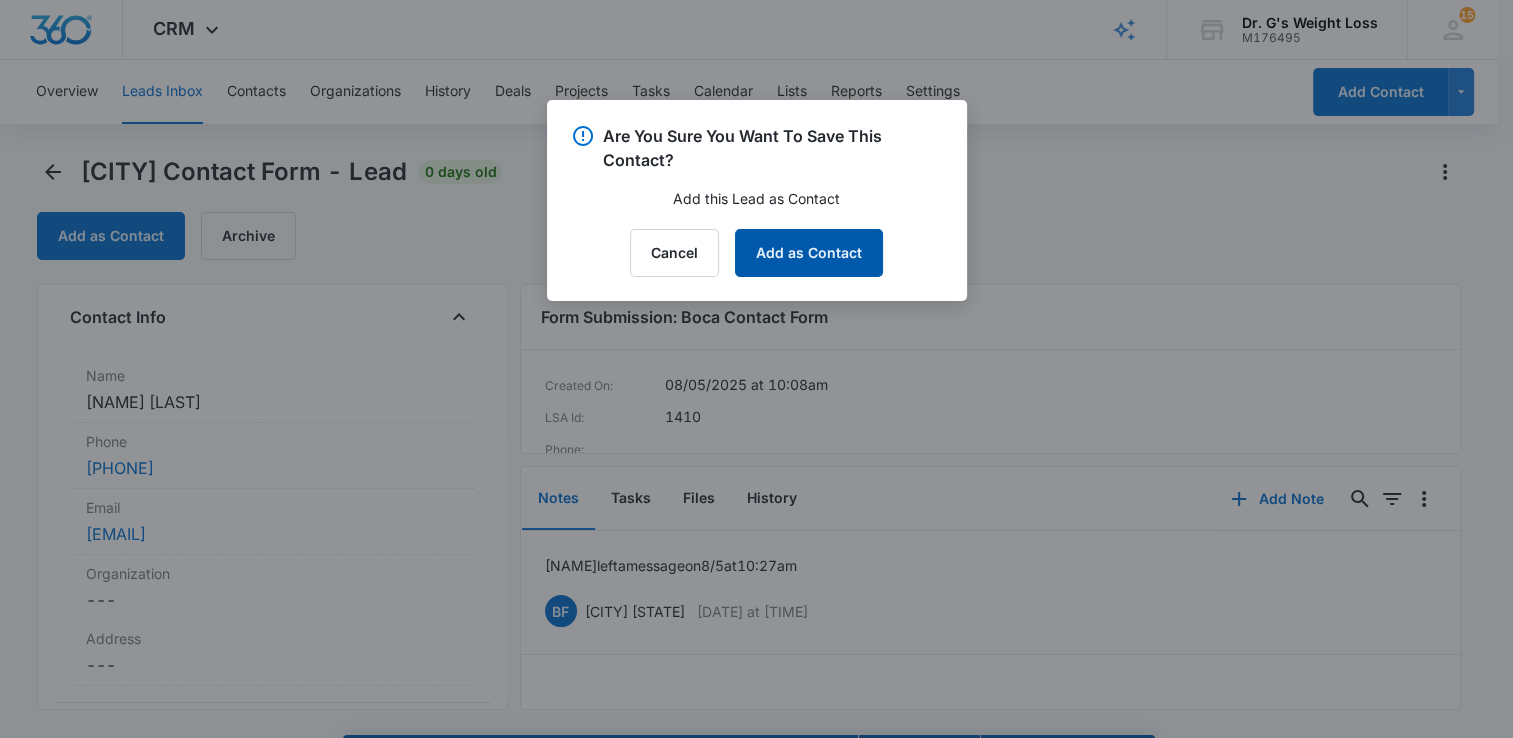click on "Add as Contact" at bounding box center [809, 253] 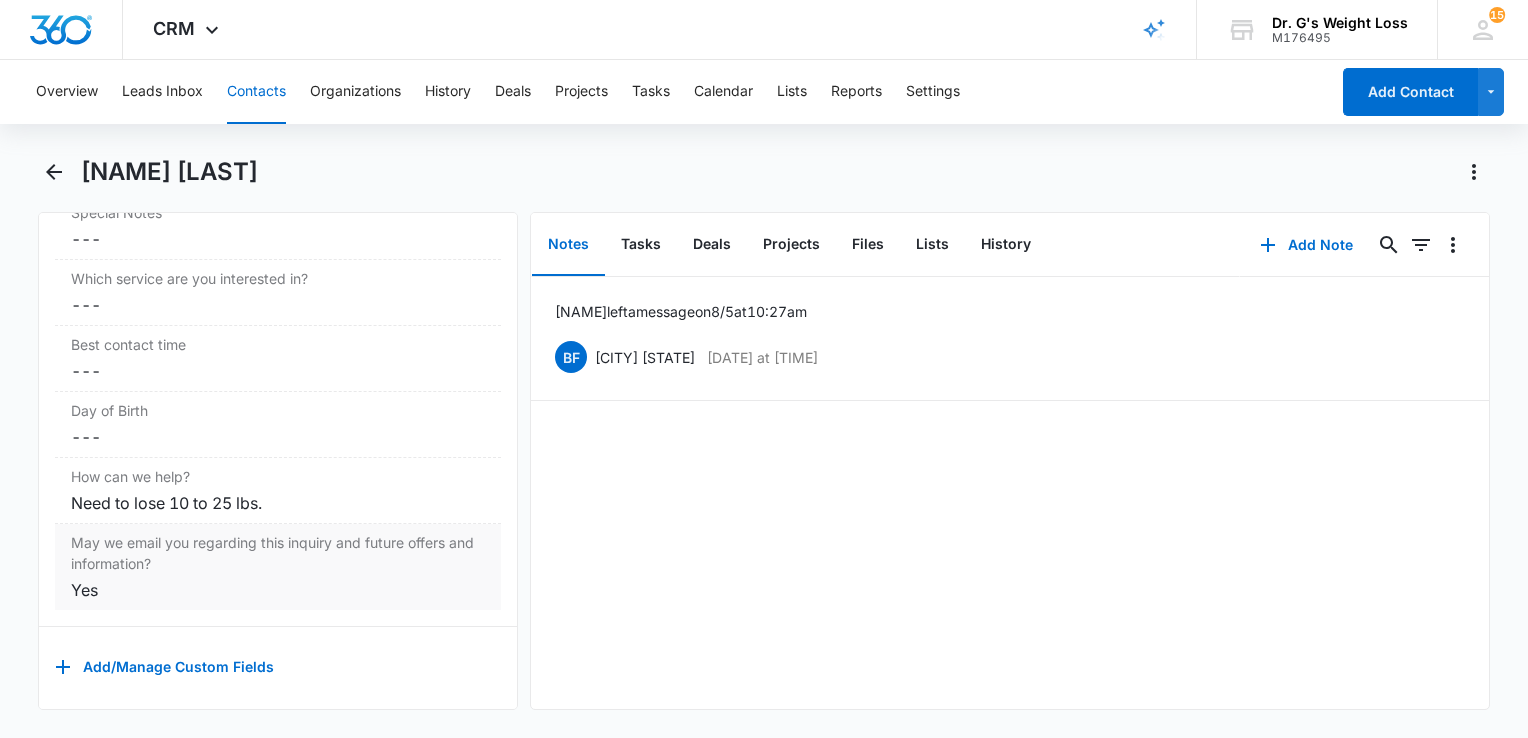 scroll, scrollTop: 1743, scrollLeft: 0, axis: vertical 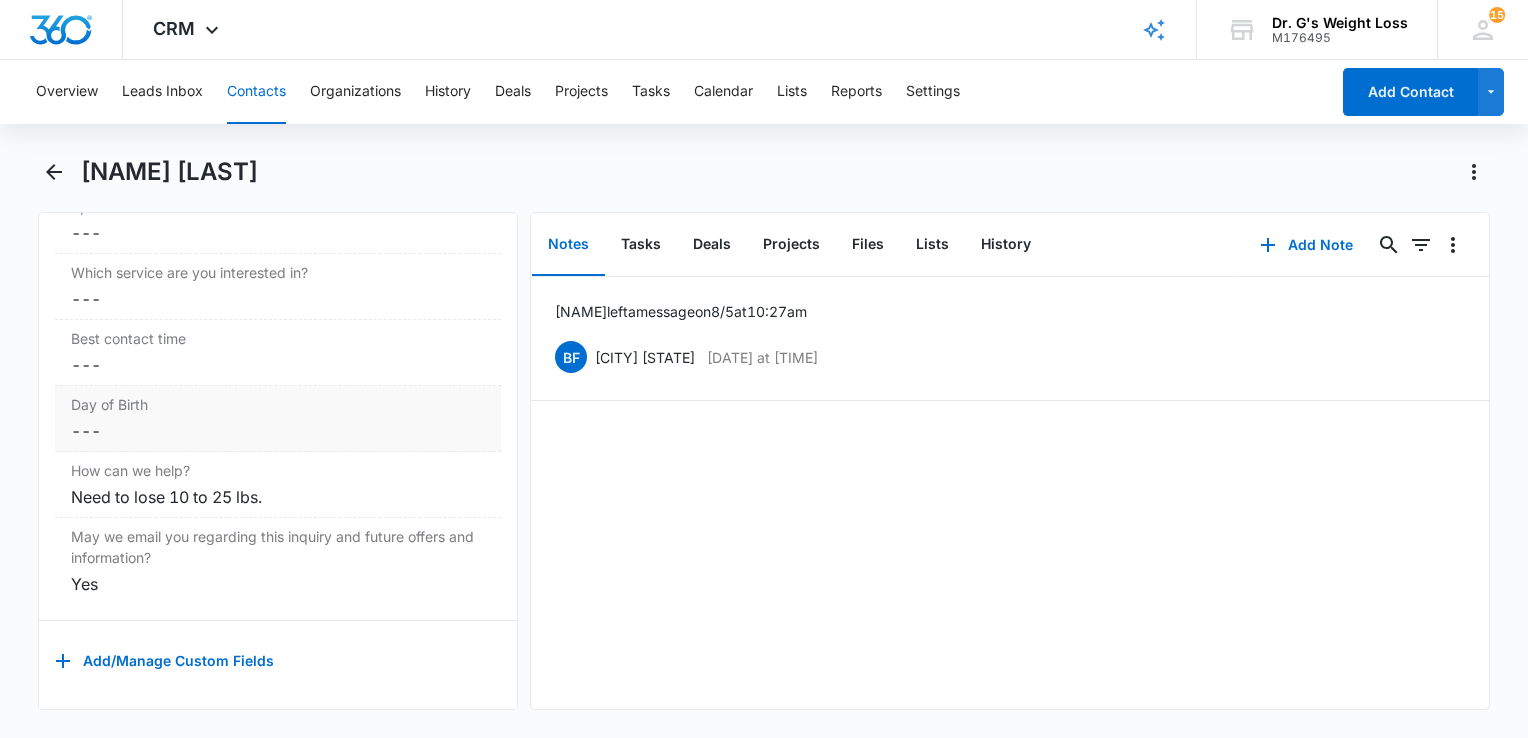 click on "Day of Birth" at bounding box center [278, 404] 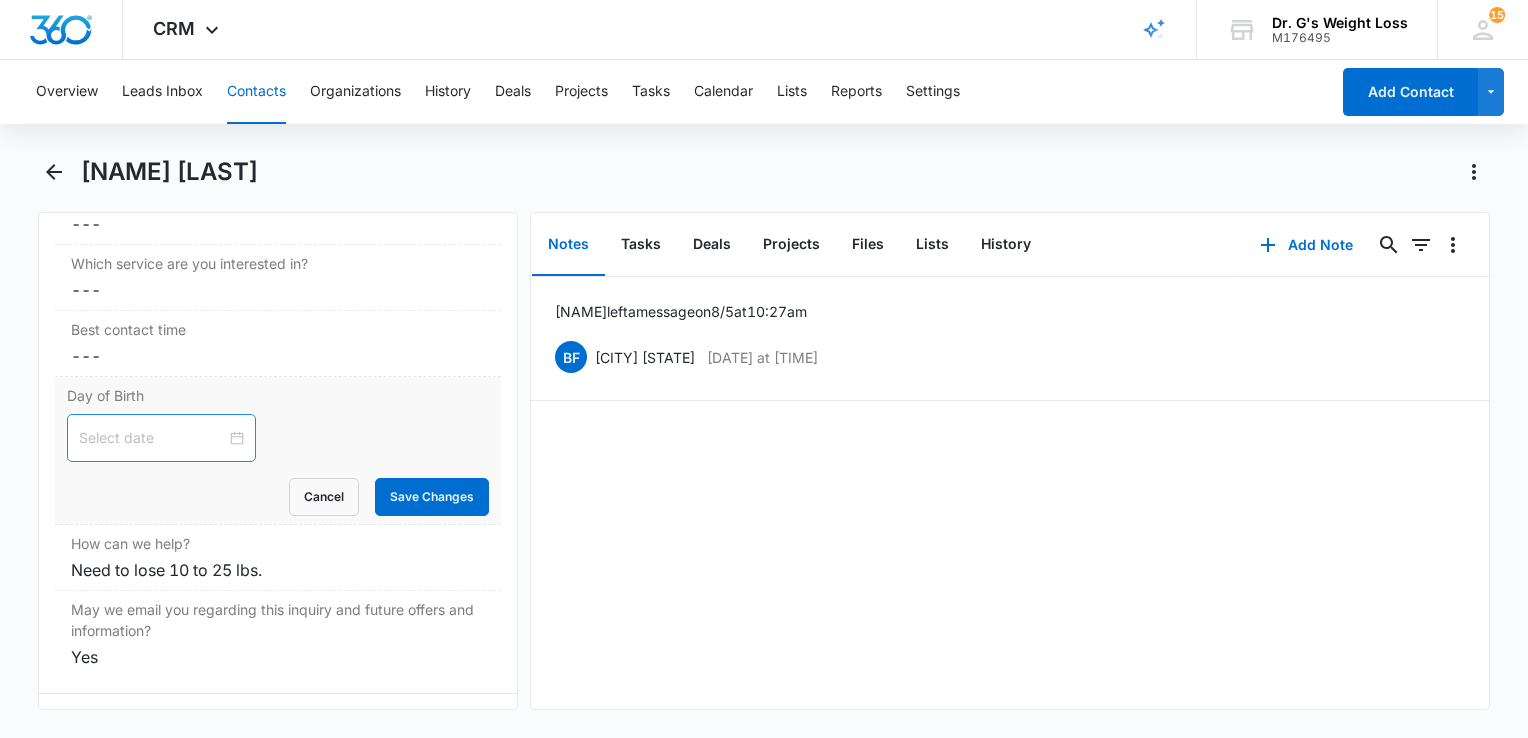 click at bounding box center [161, 438] 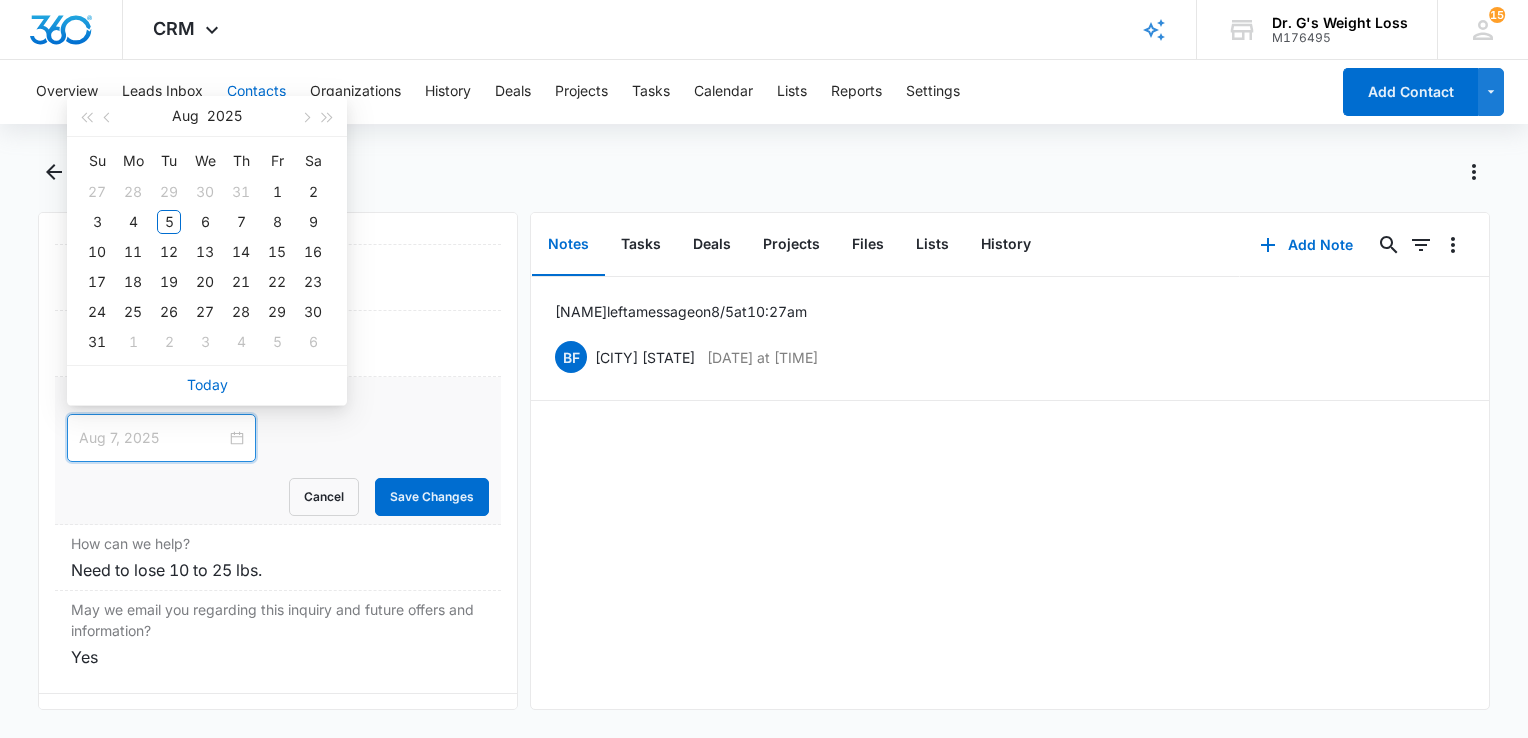type on "Jul 31, 2025" 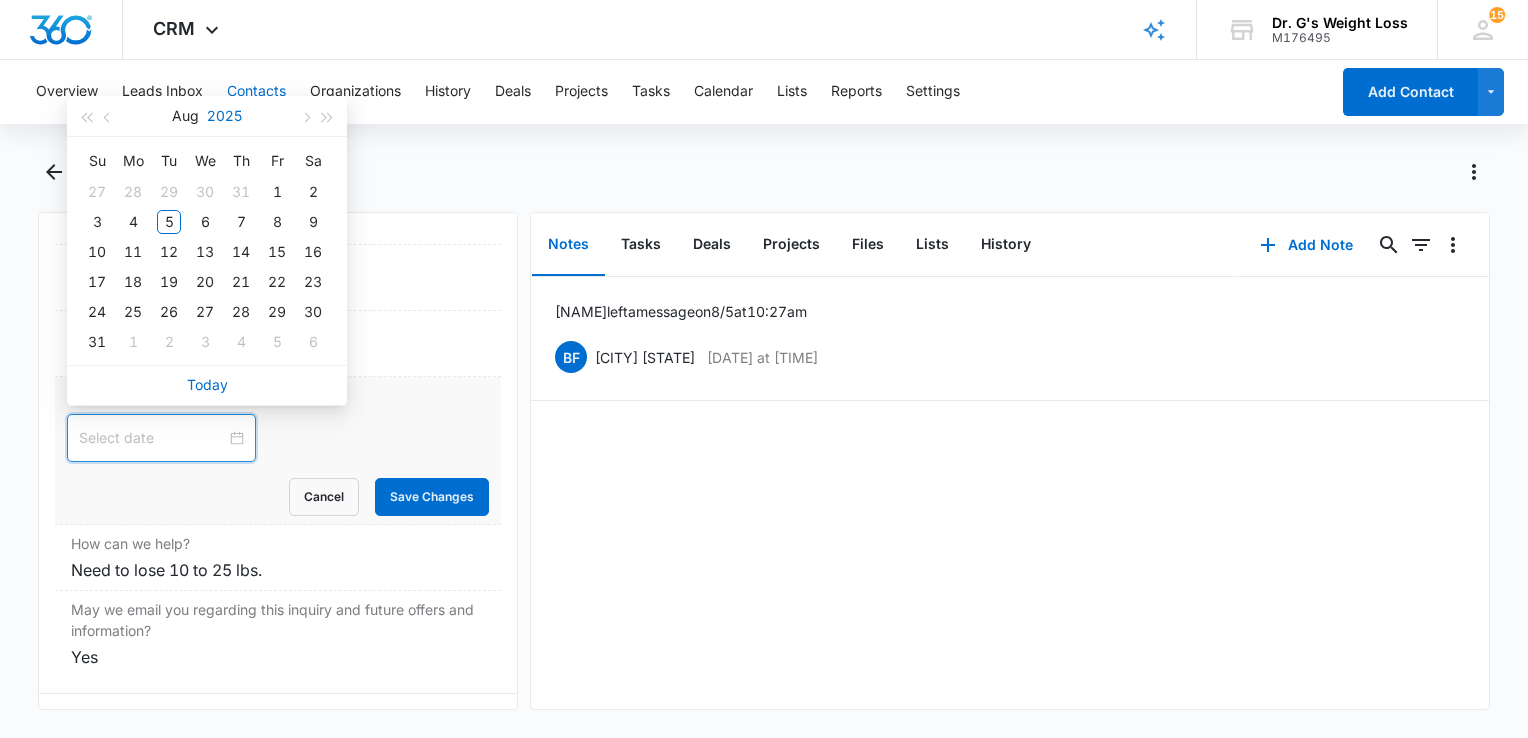 click on "2025" at bounding box center [224, 116] 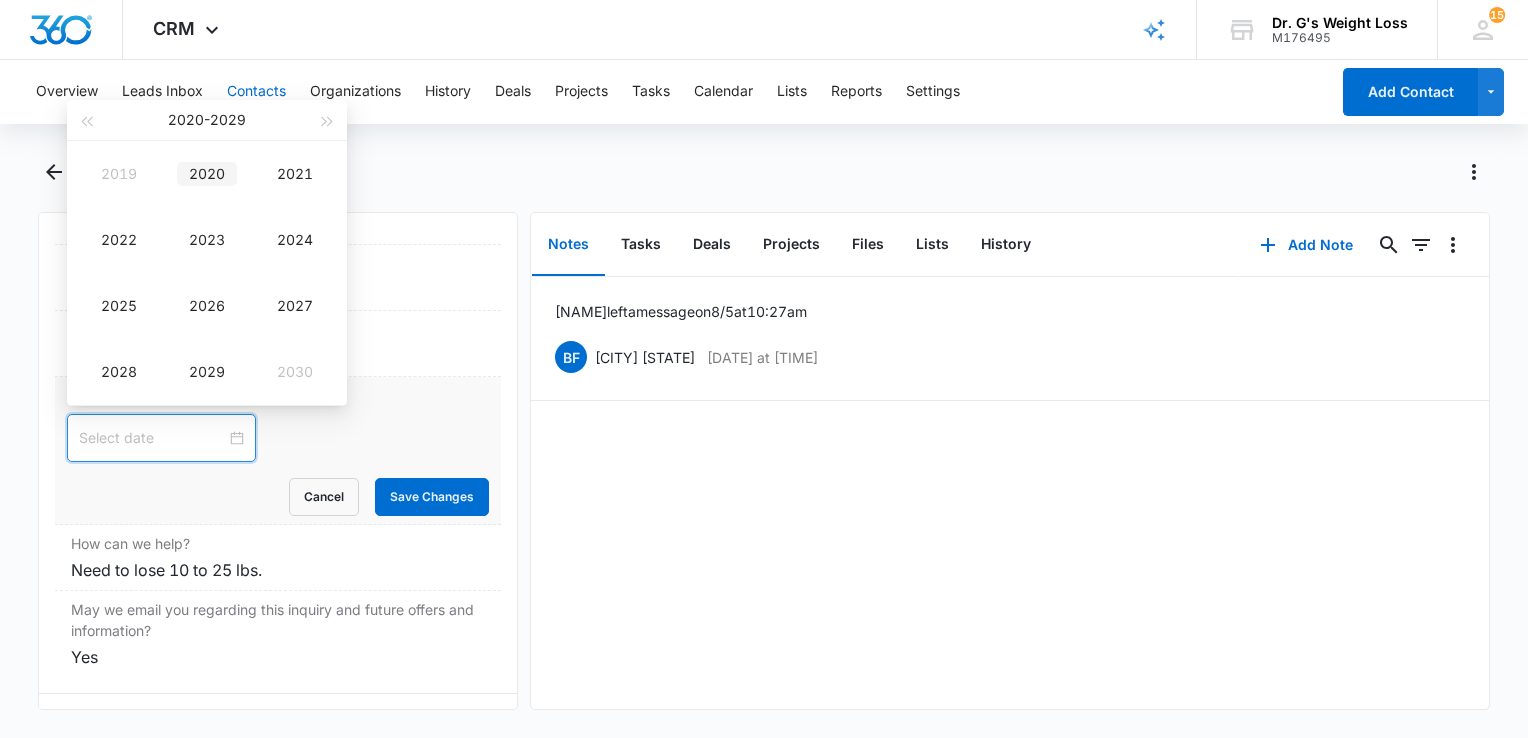 type on "[DATE]" 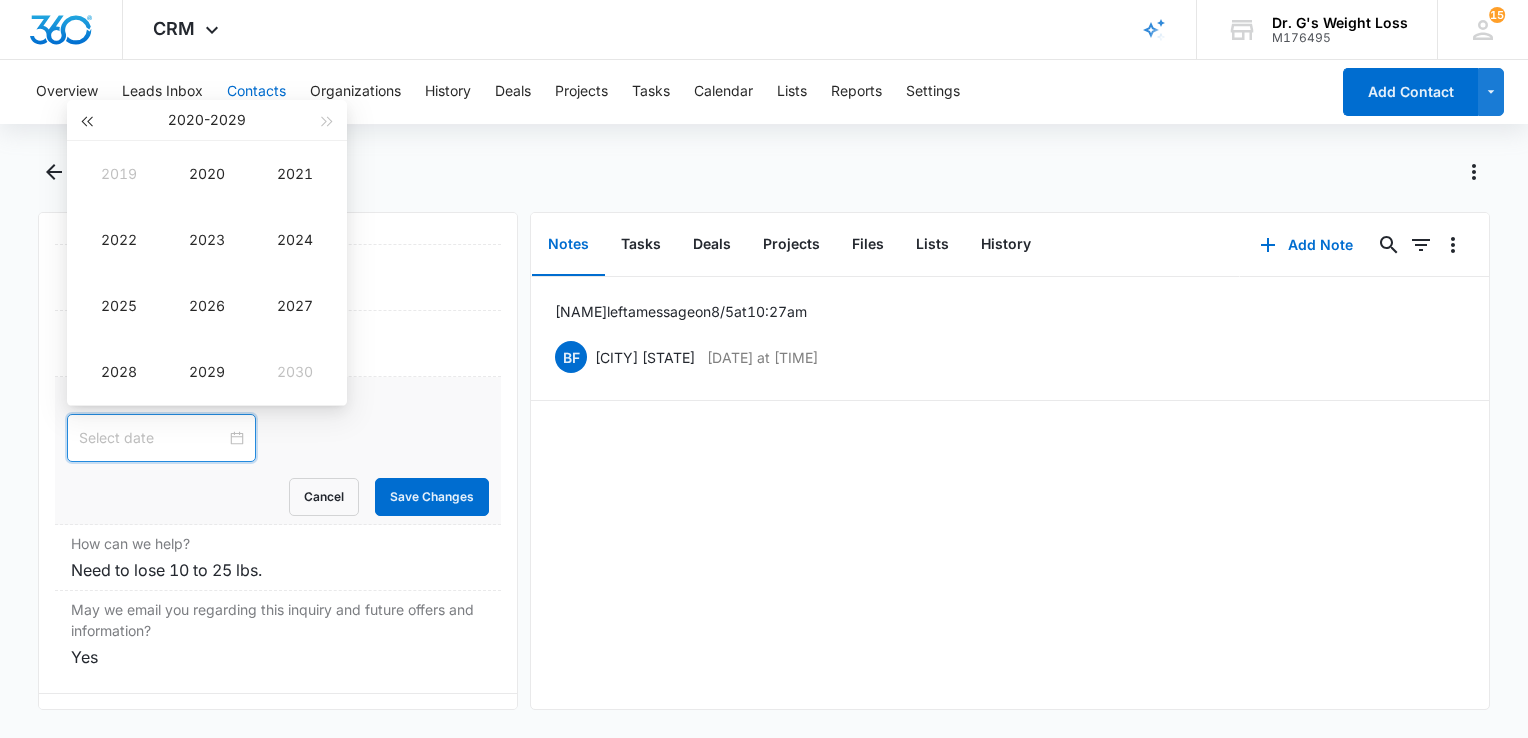 click at bounding box center [86, 122] 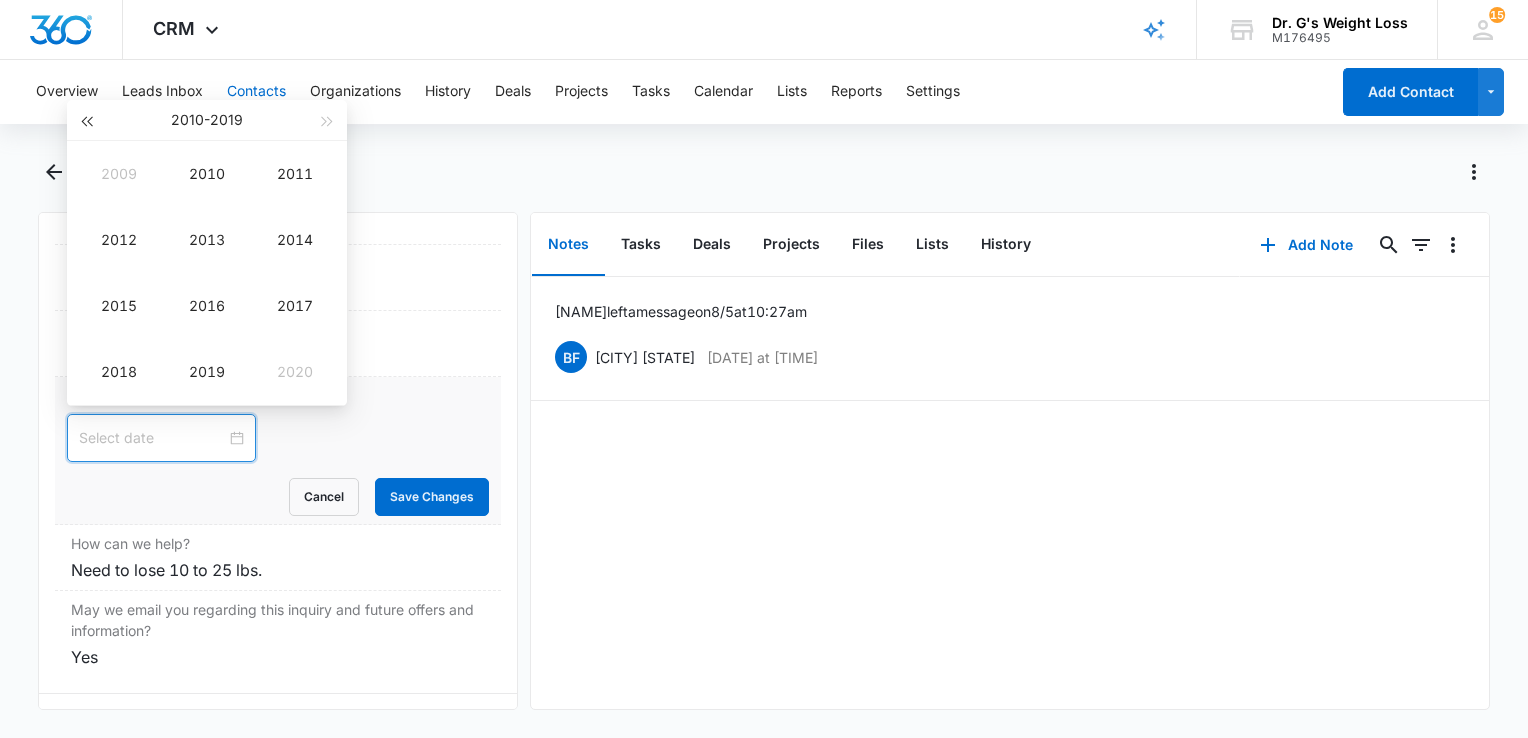 click at bounding box center (86, 122) 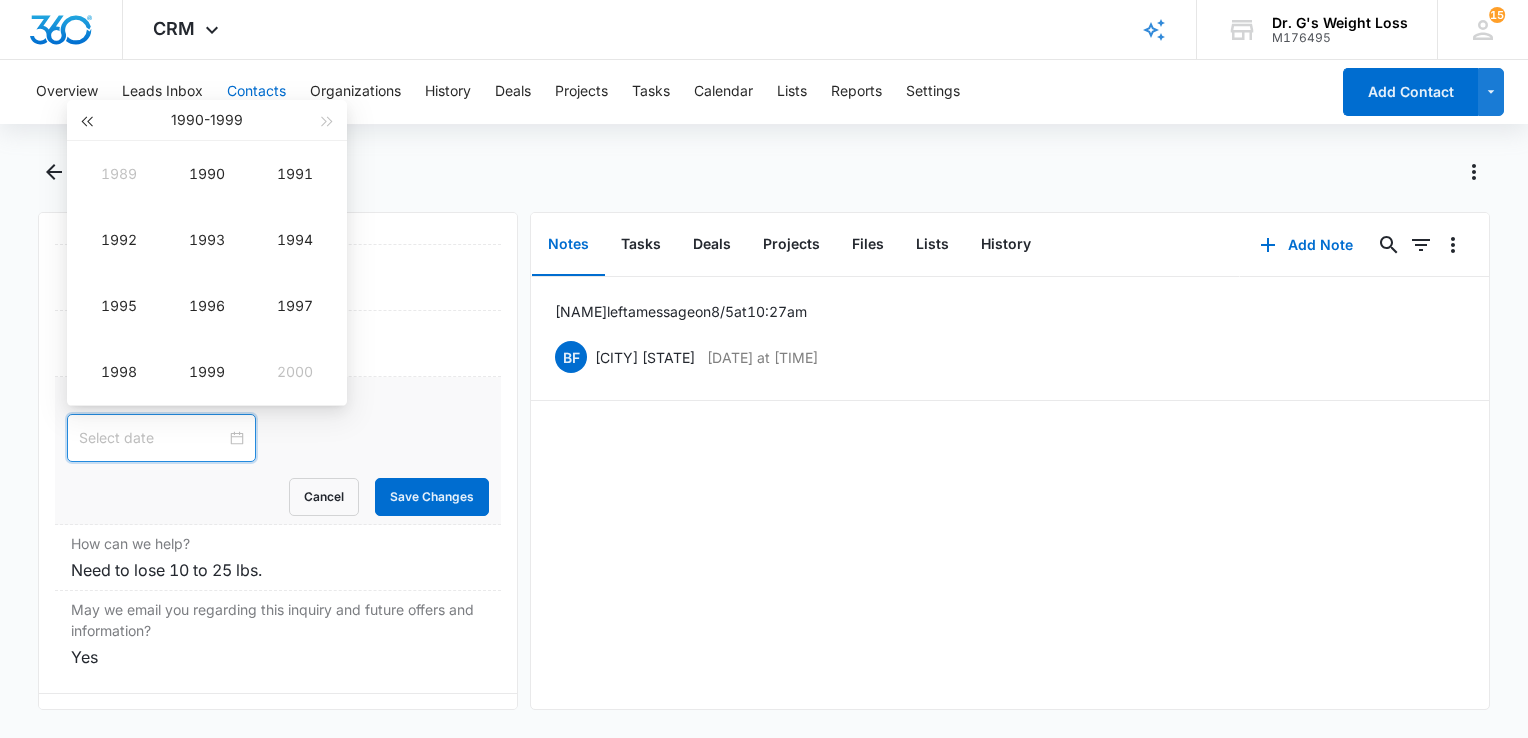 click at bounding box center [86, 122] 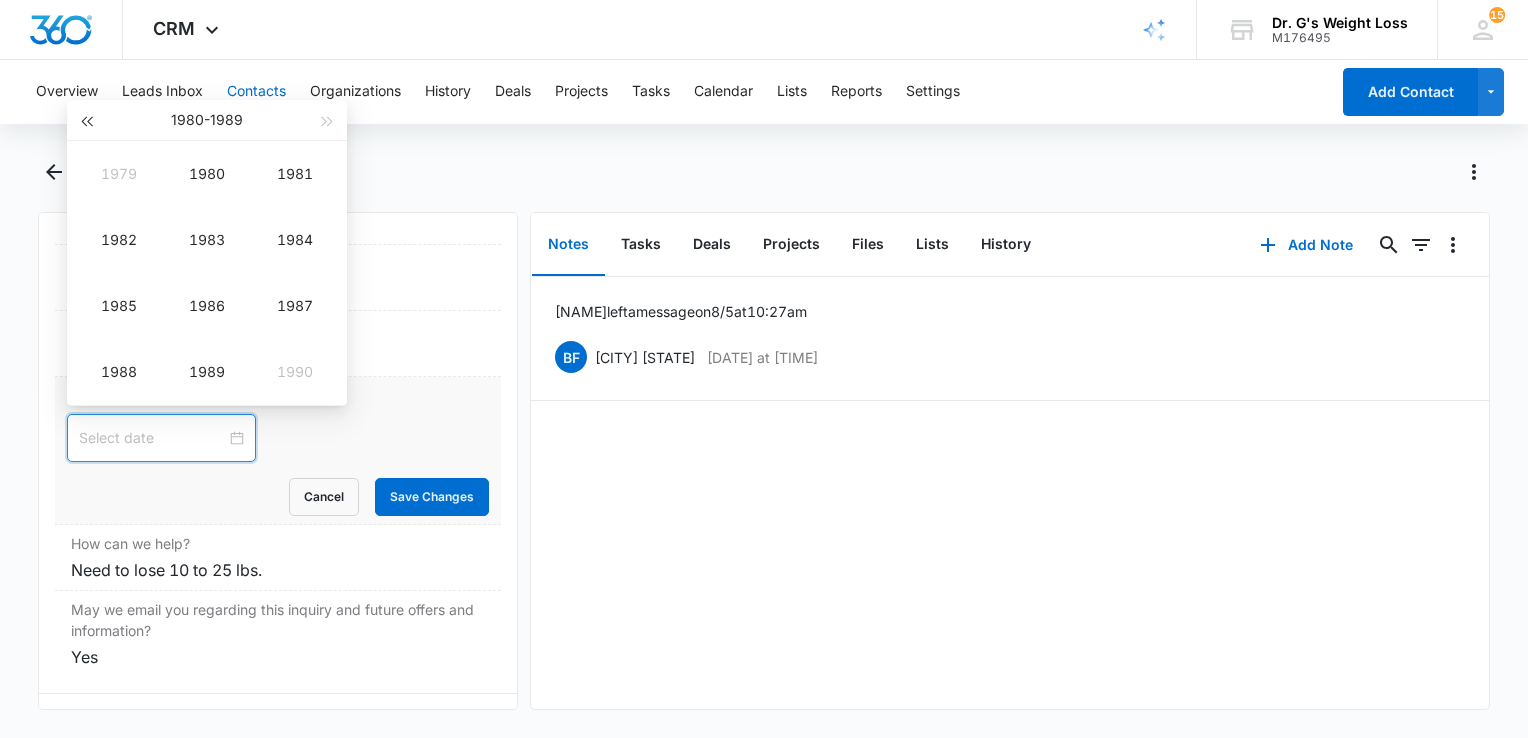 click at bounding box center (86, 122) 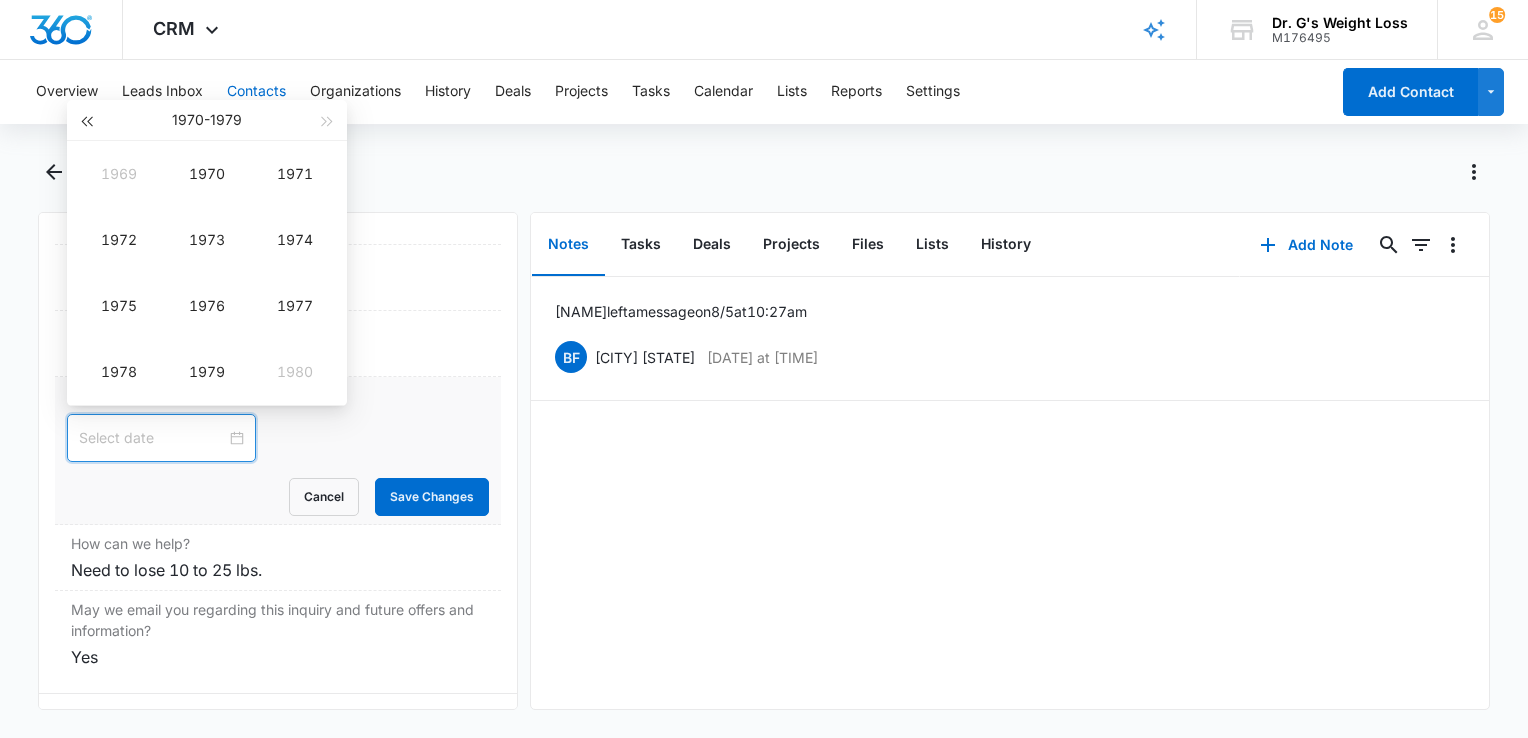 click at bounding box center (86, 122) 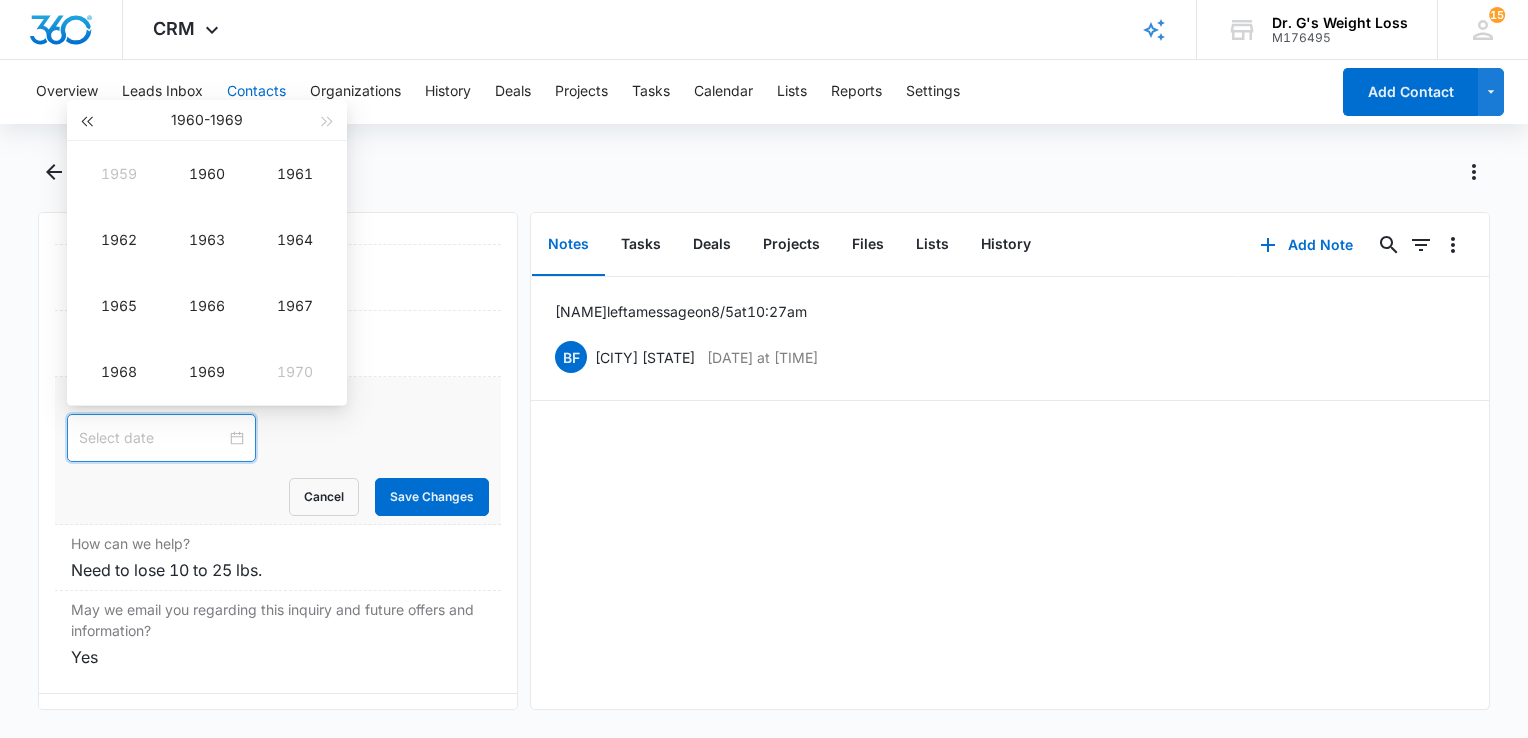 click at bounding box center (86, 122) 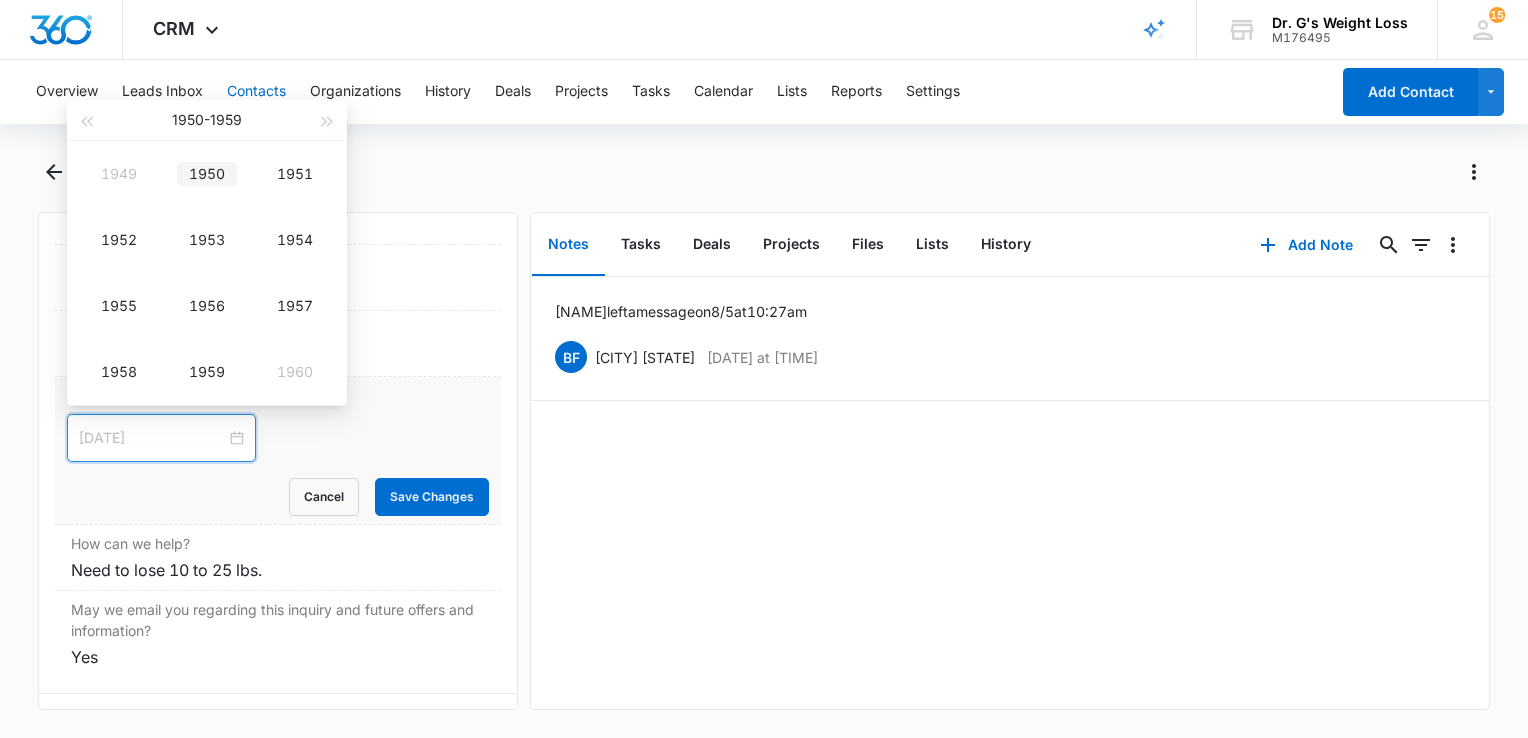 click on "1950" at bounding box center [207, 174] 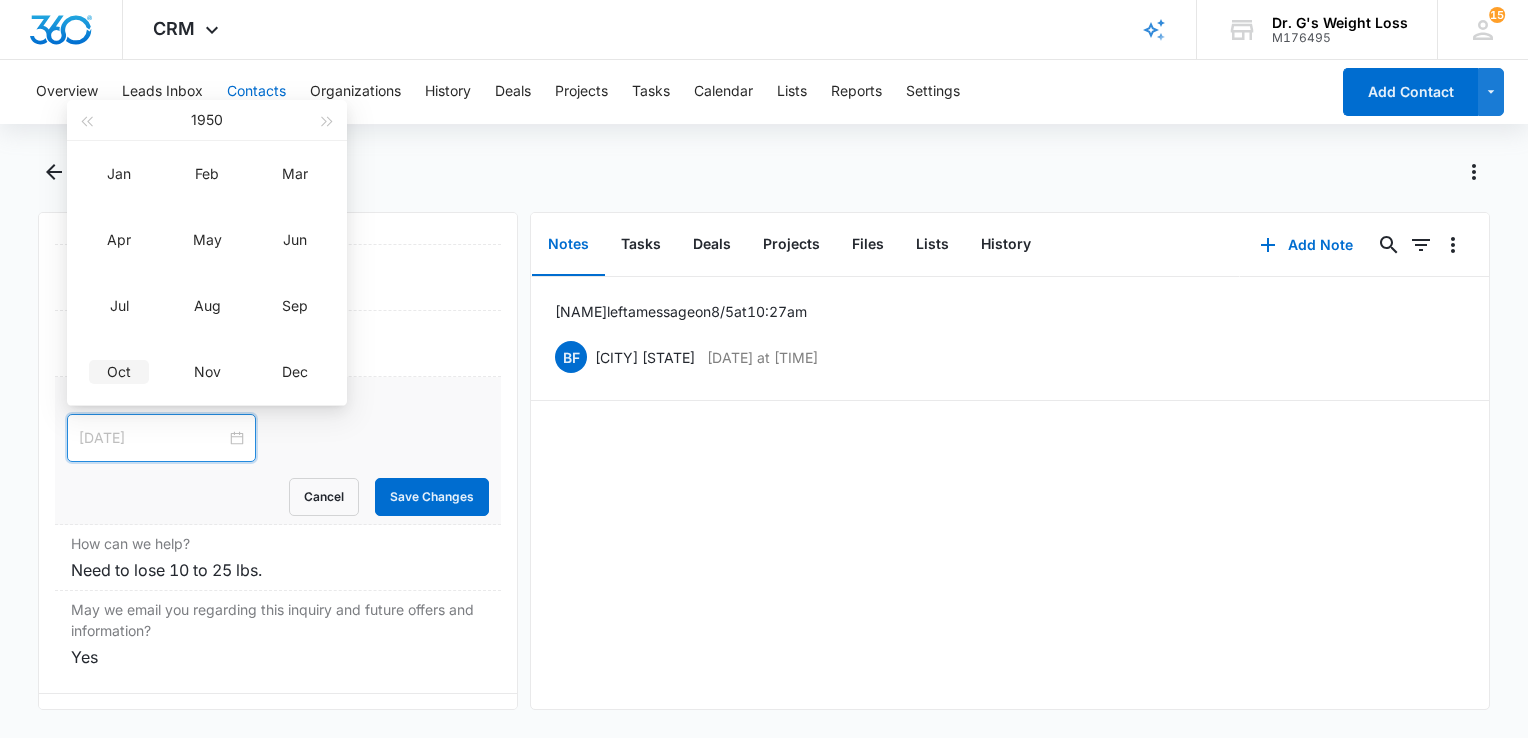 type on "[DATE]" 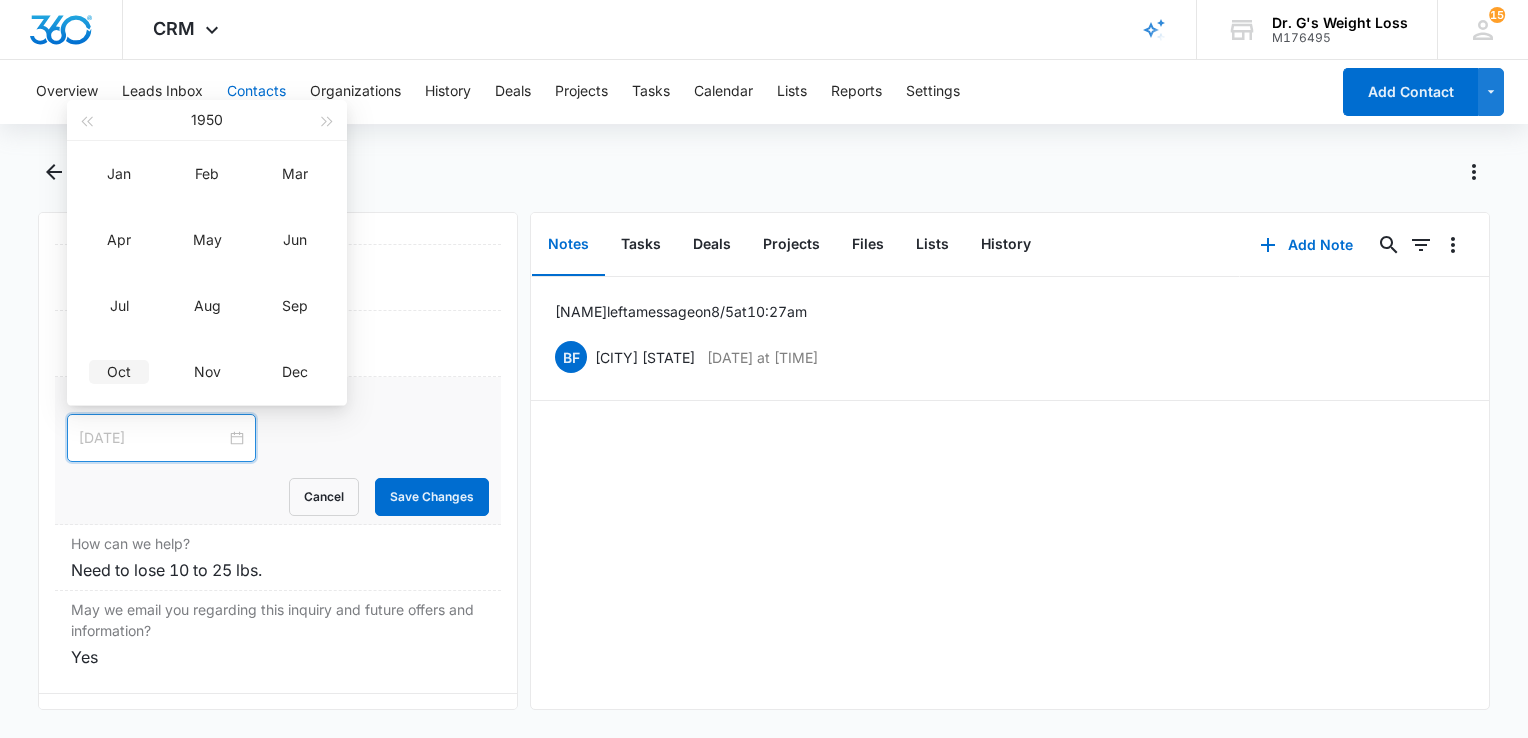 click on "Oct" at bounding box center (119, 372) 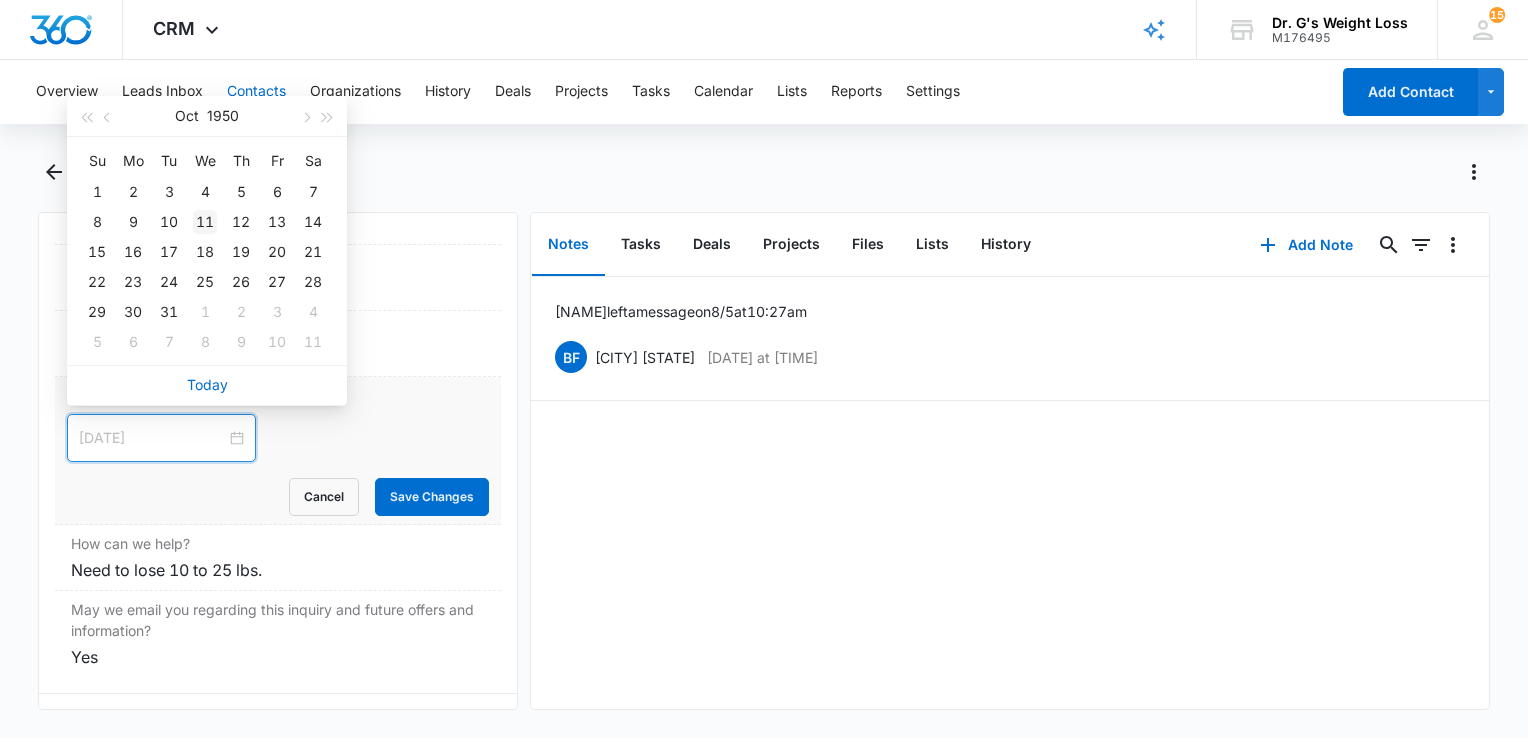 type on "[DATE]" 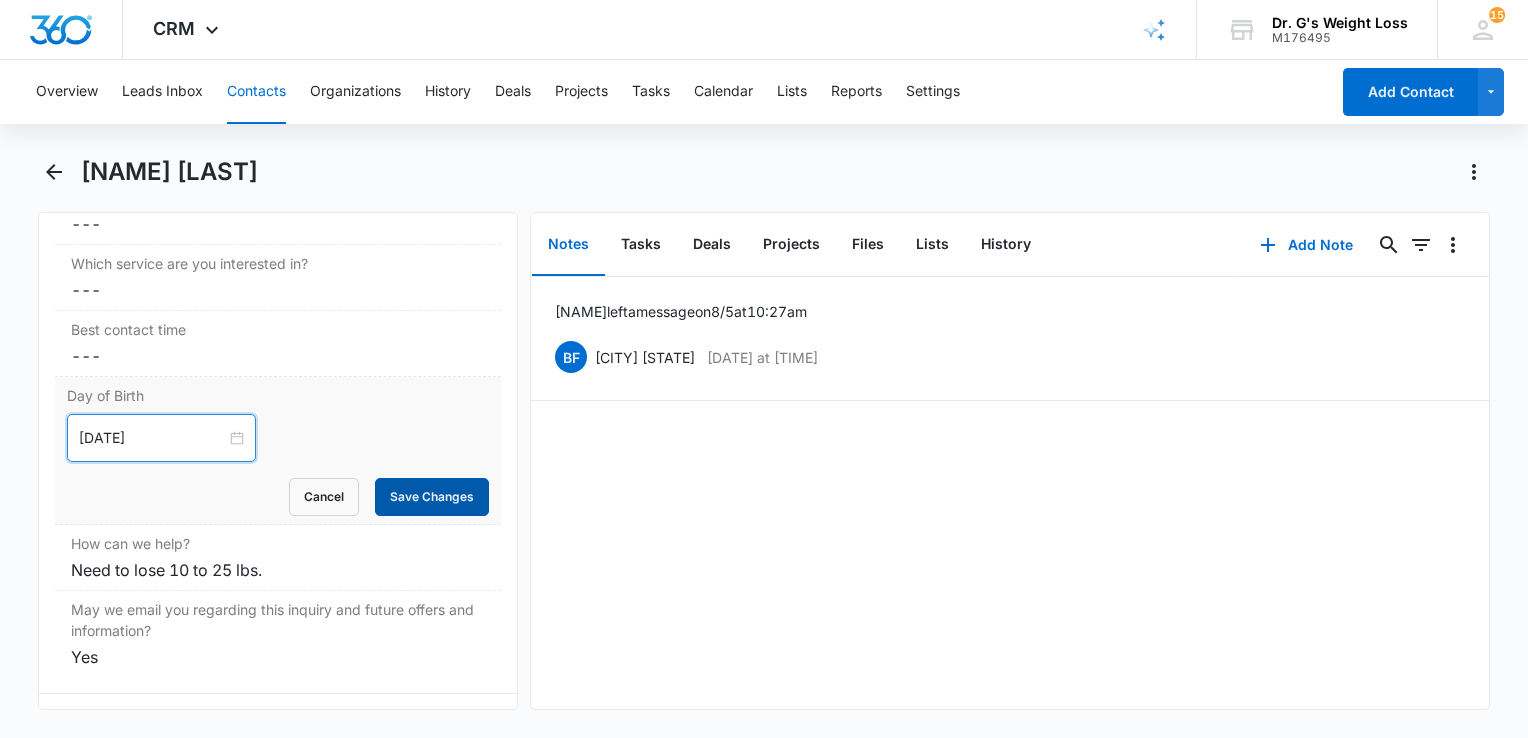 click on "Save Changes" at bounding box center [432, 497] 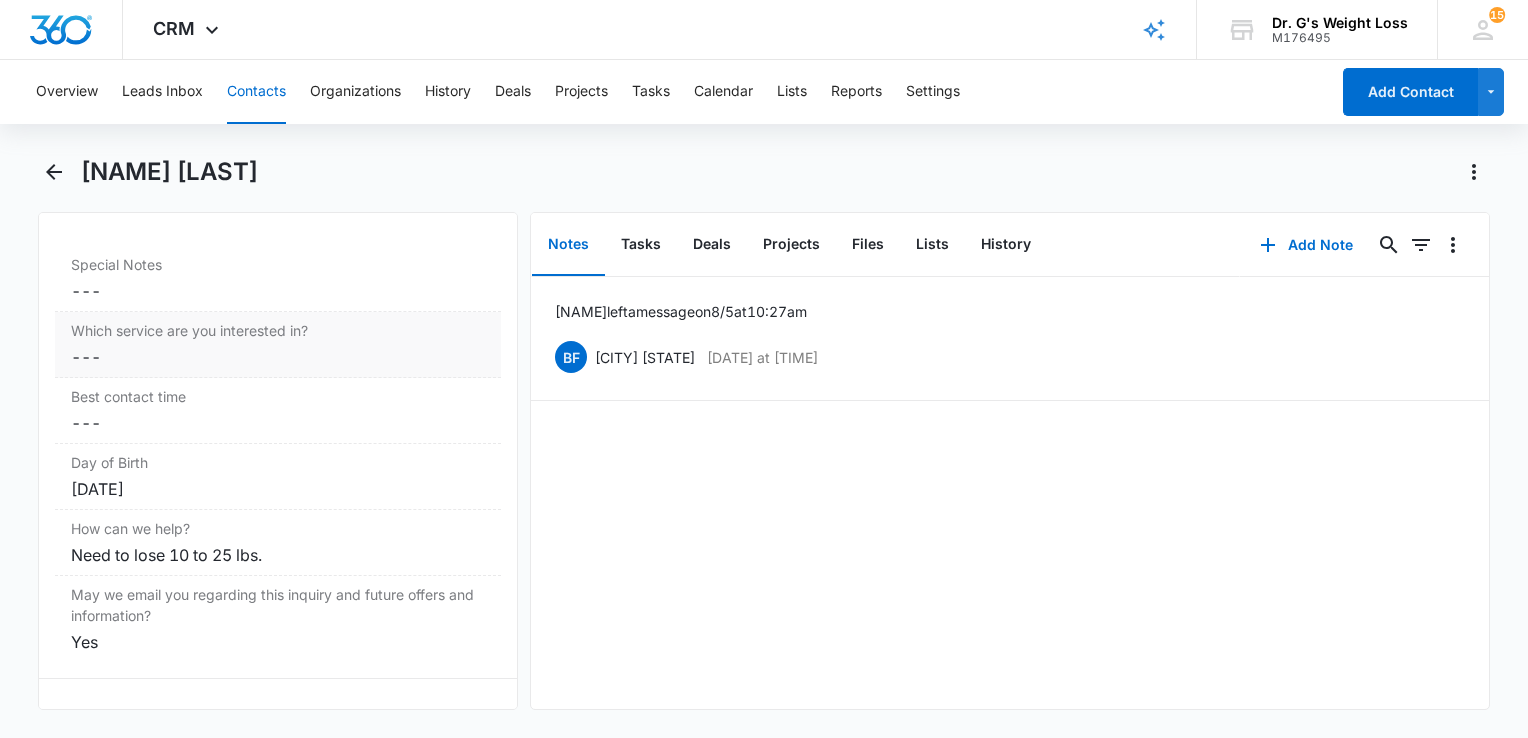 scroll, scrollTop: 1543, scrollLeft: 0, axis: vertical 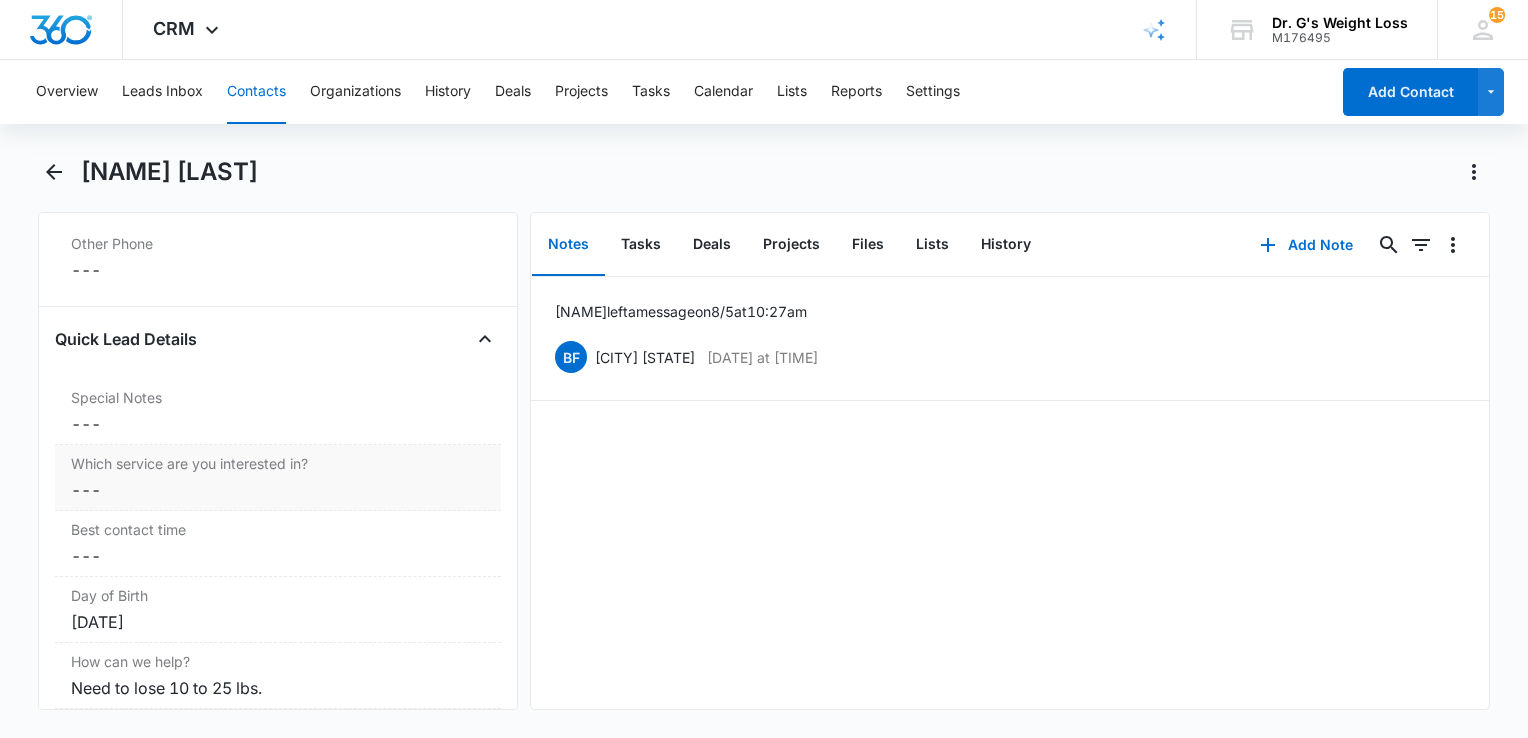 click on "Which service are you interested in?" at bounding box center (278, 463) 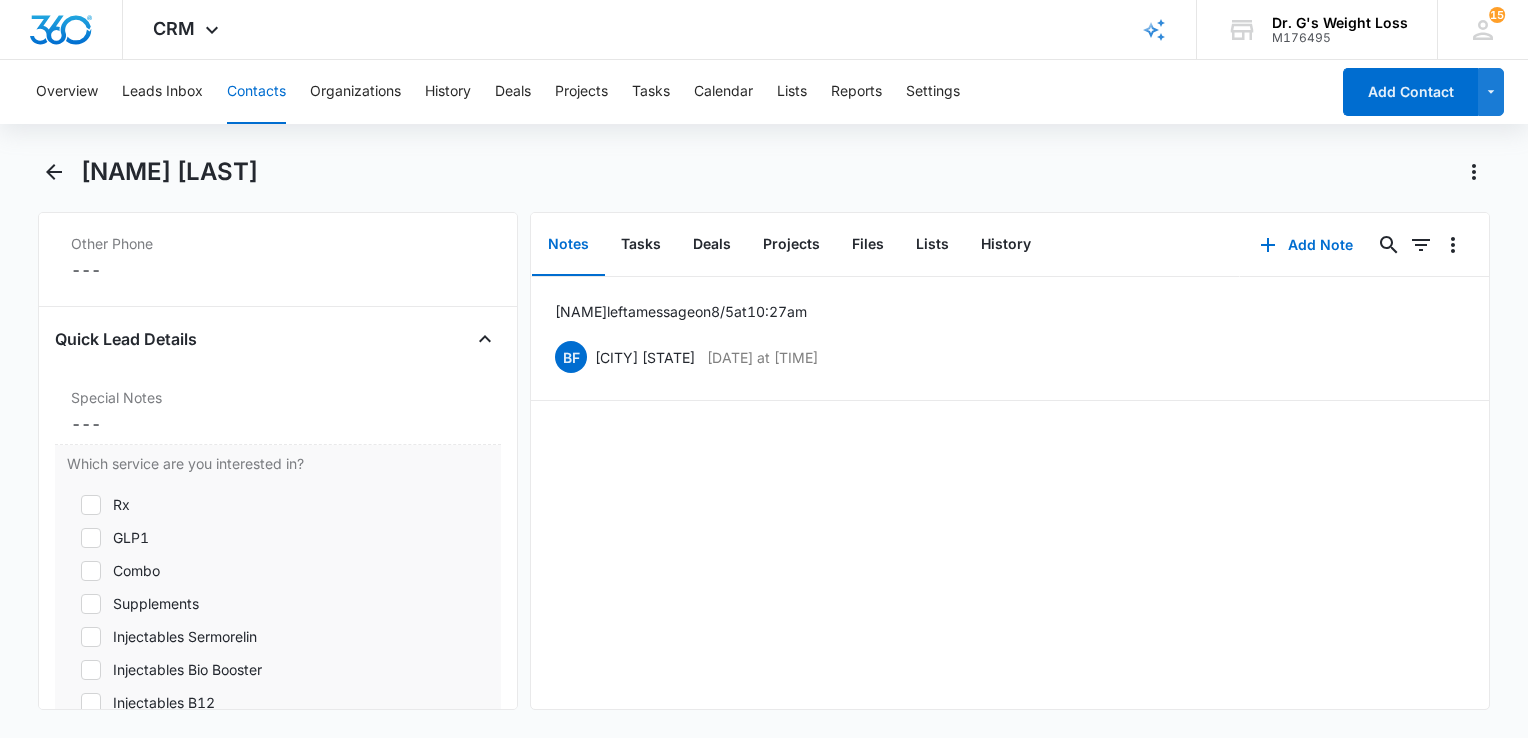click 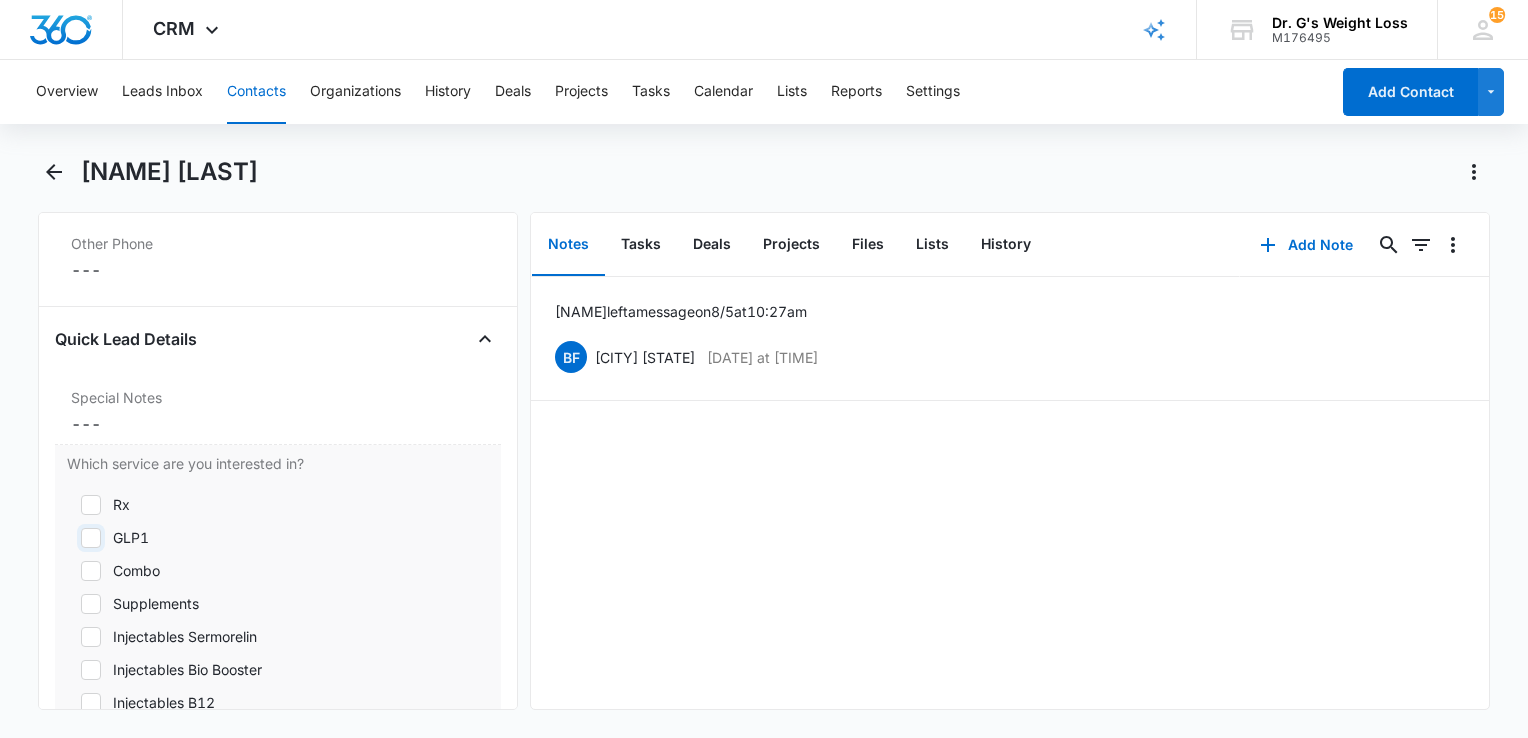 click on "GLP1" at bounding box center [74, 538] 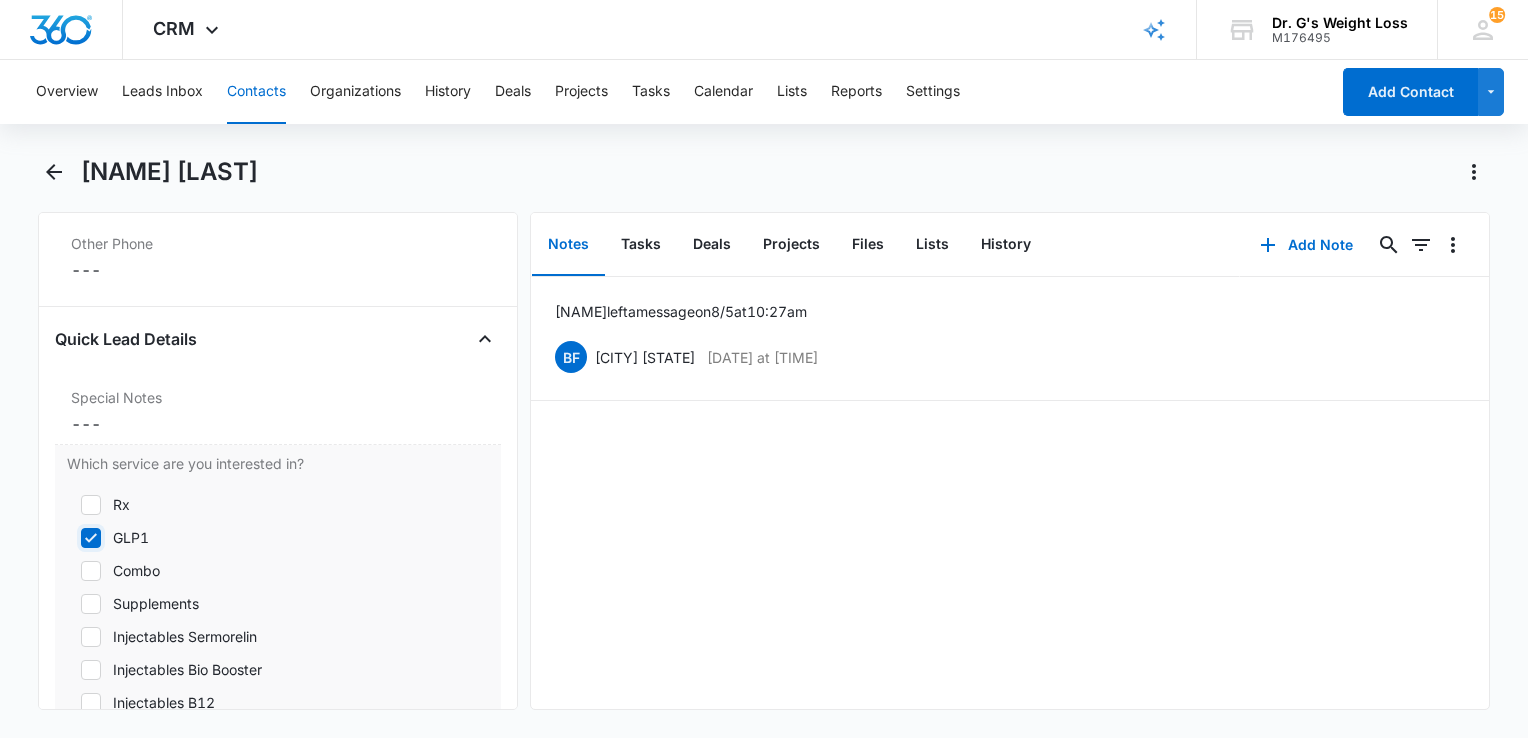 checkbox on "true" 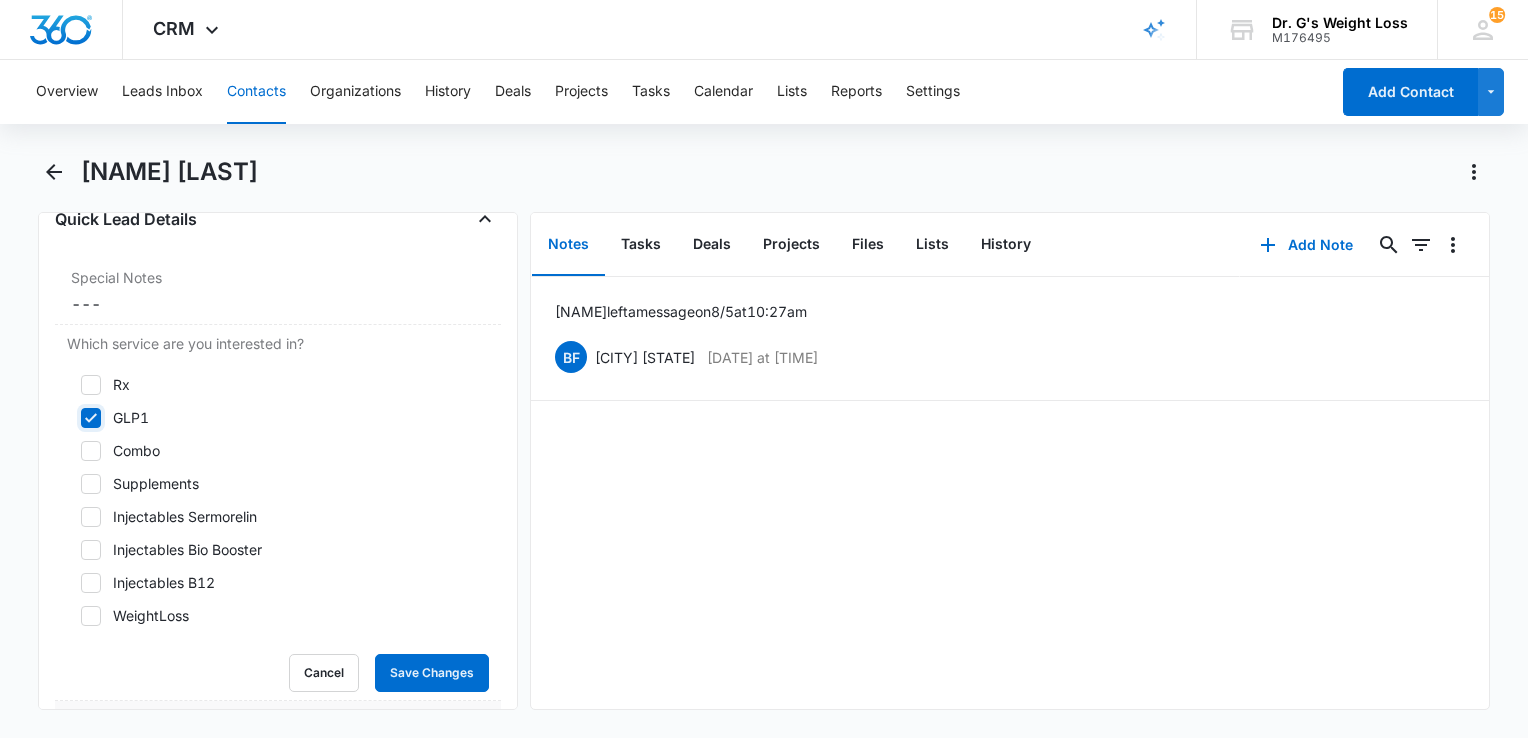 scroll, scrollTop: 1843, scrollLeft: 0, axis: vertical 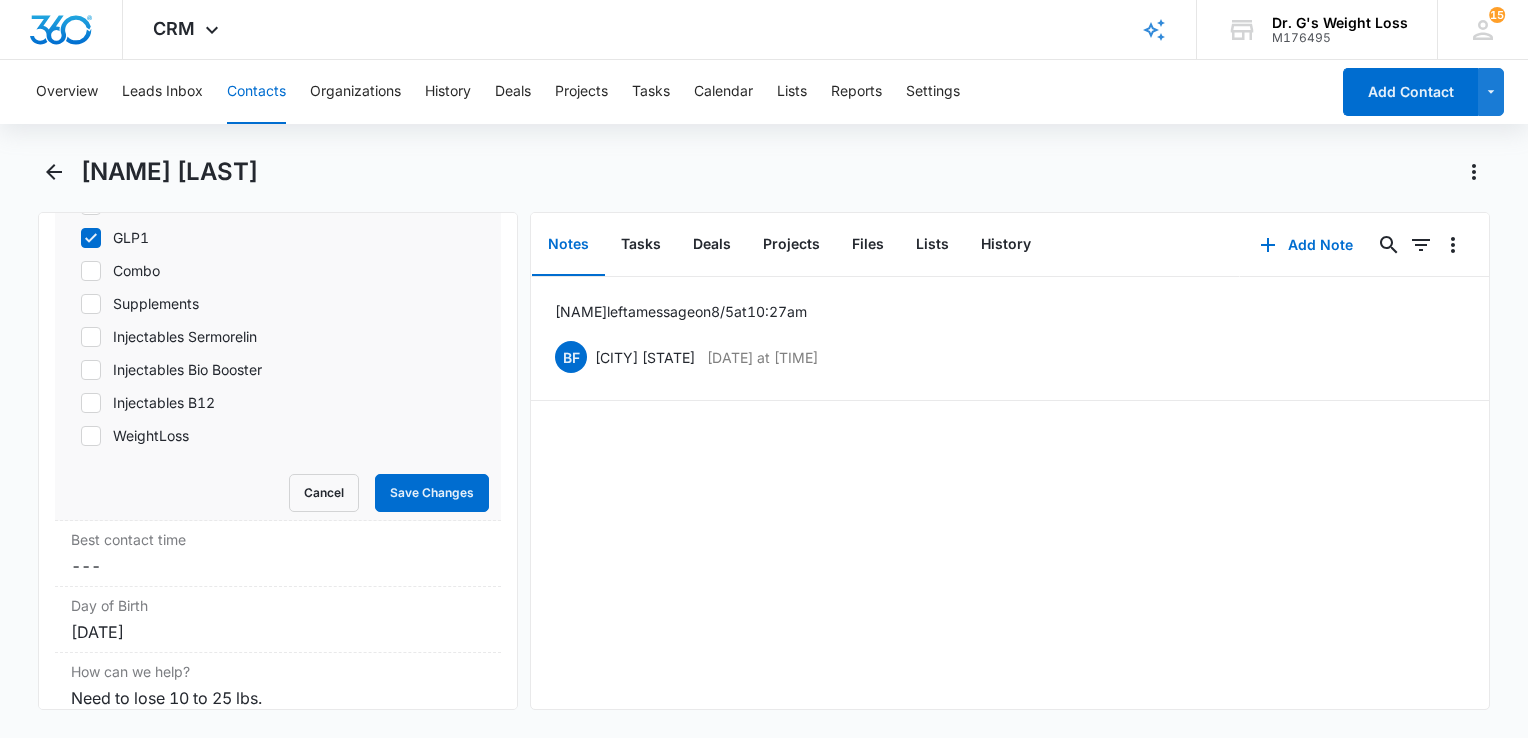click at bounding box center (91, 403) 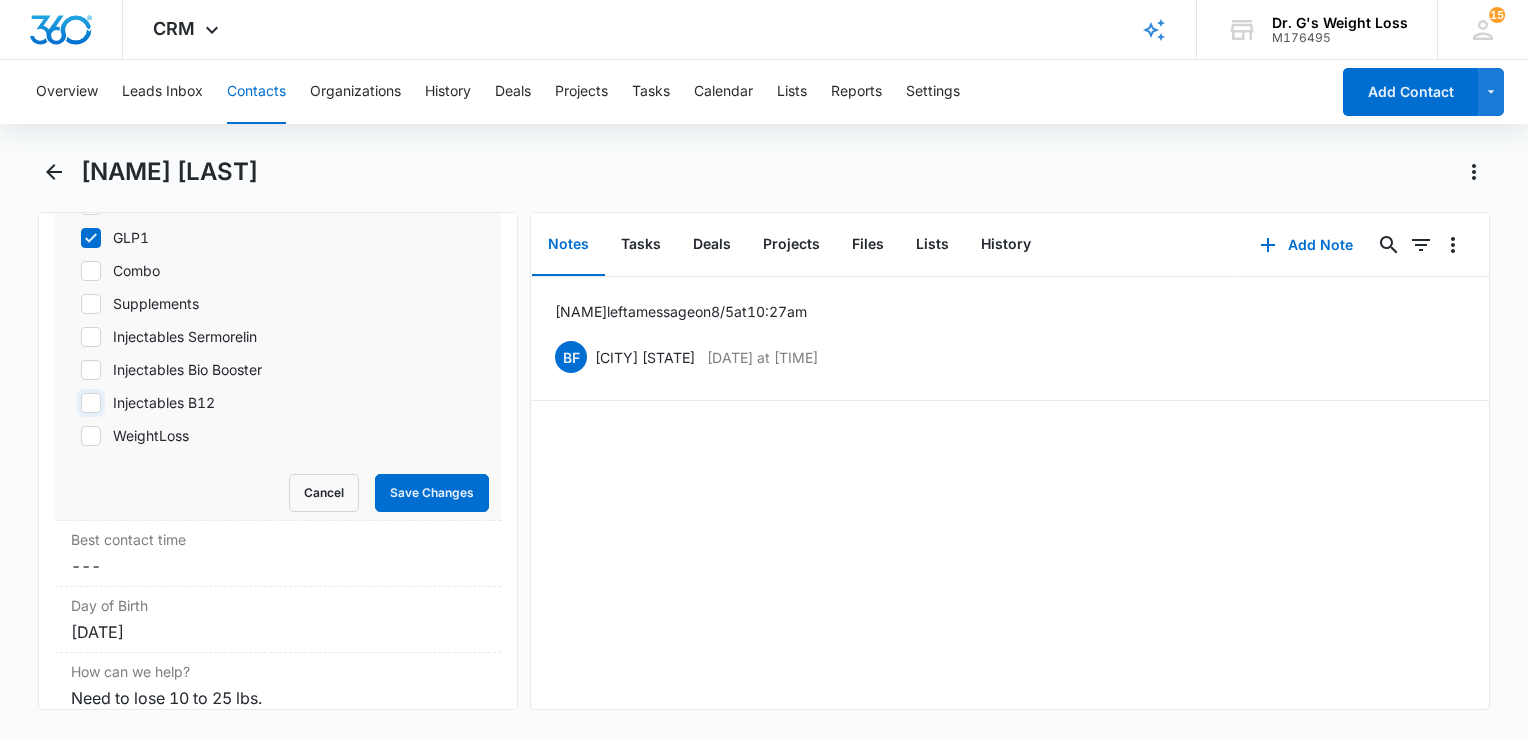 click on "Injectables B12" at bounding box center (74, 403) 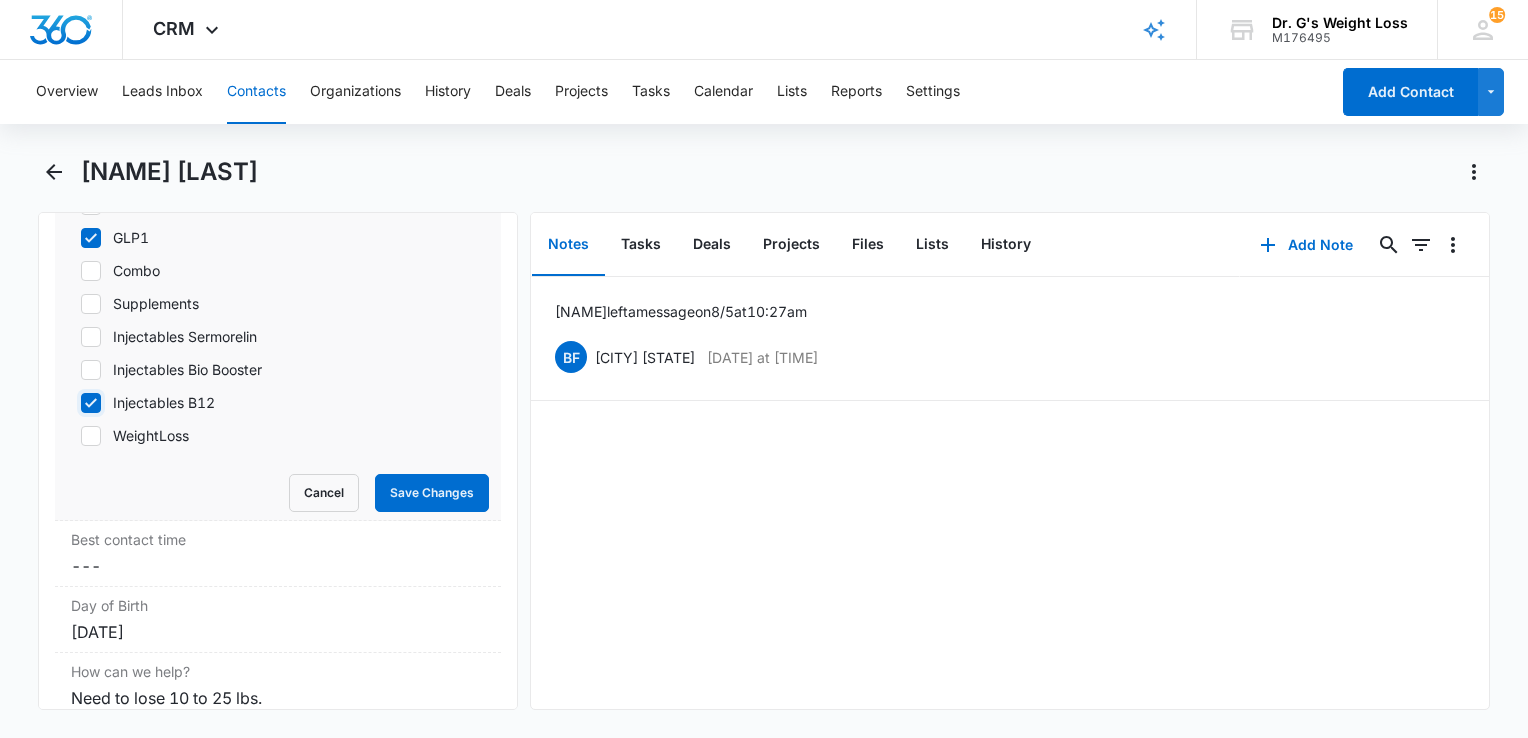 checkbox on "true" 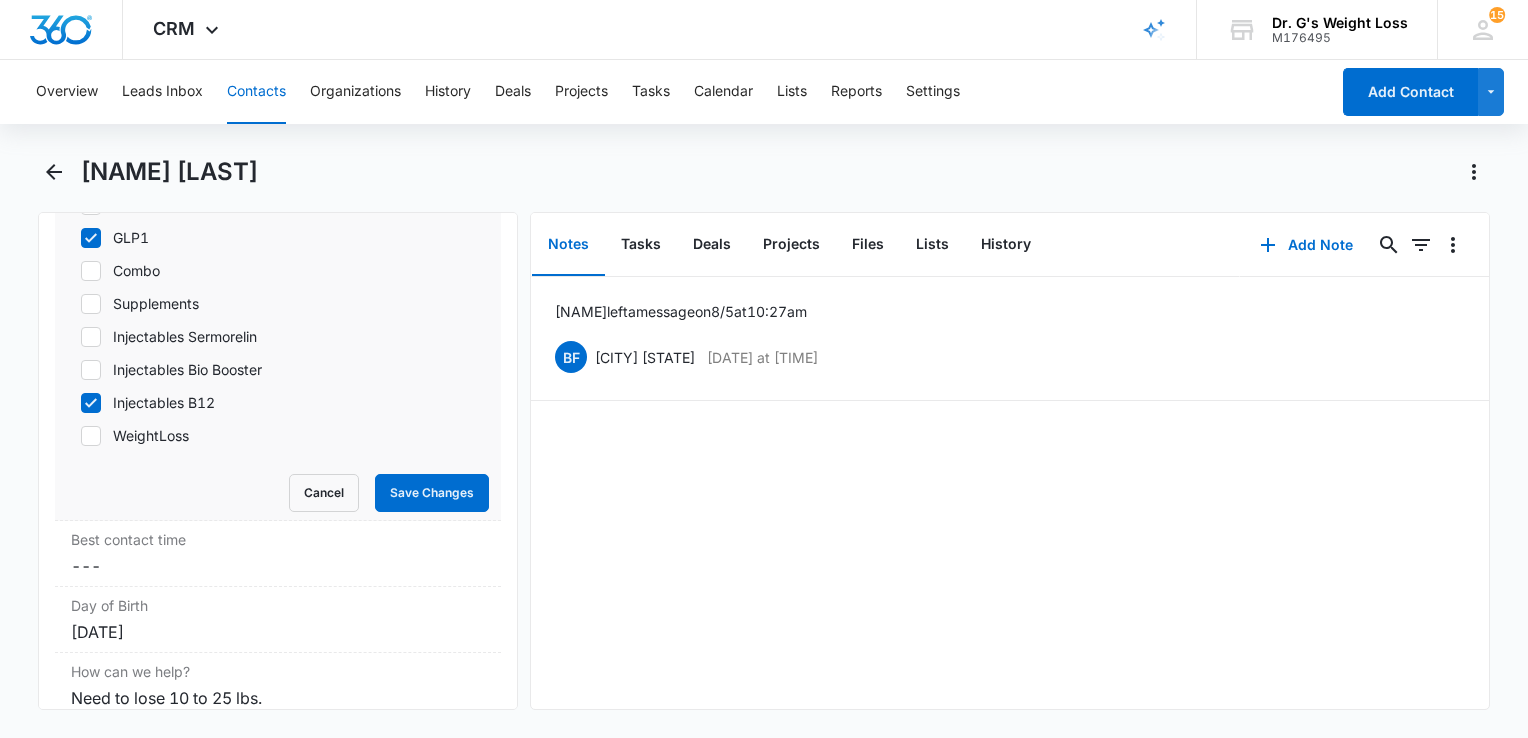 click 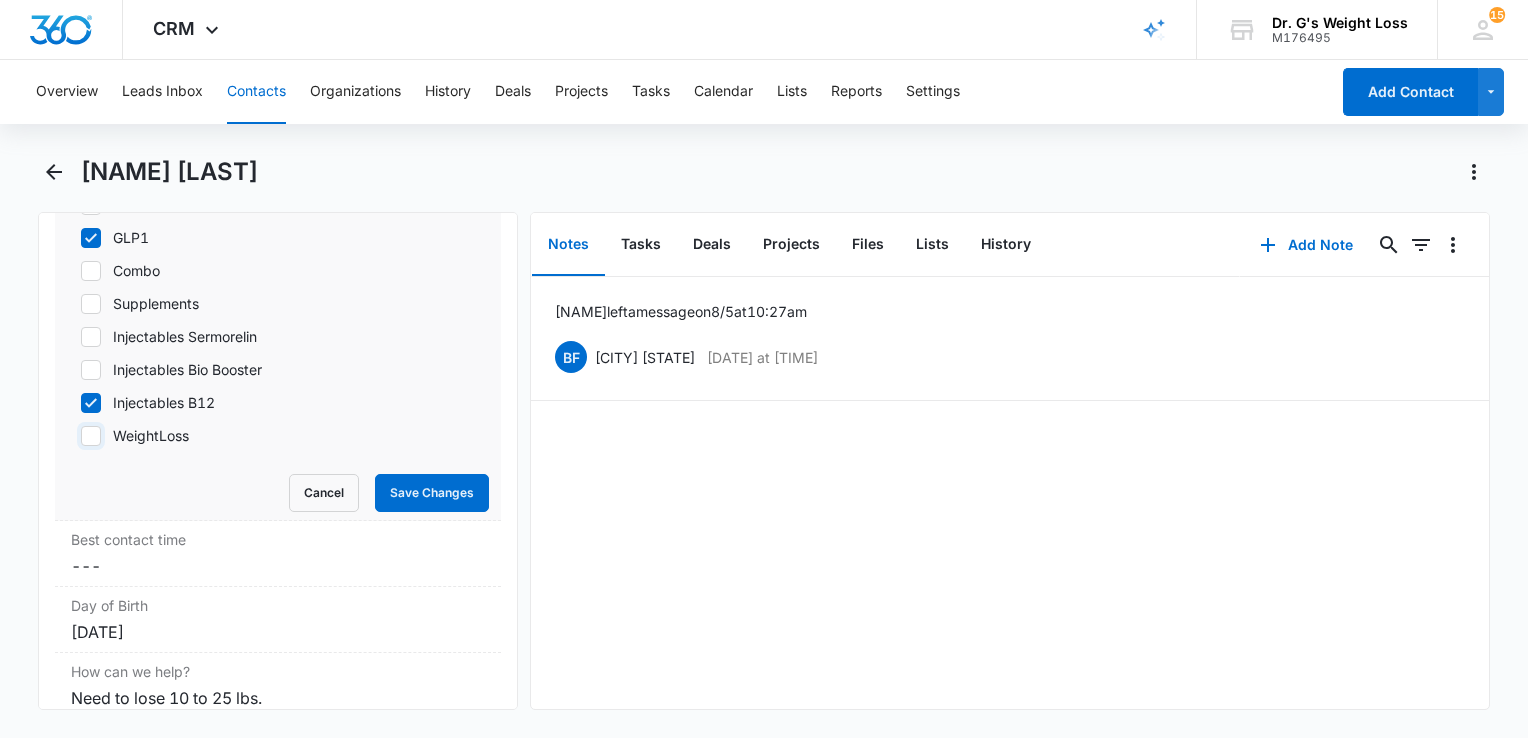 click on "WeightLoss" at bounding box center [74, 436] 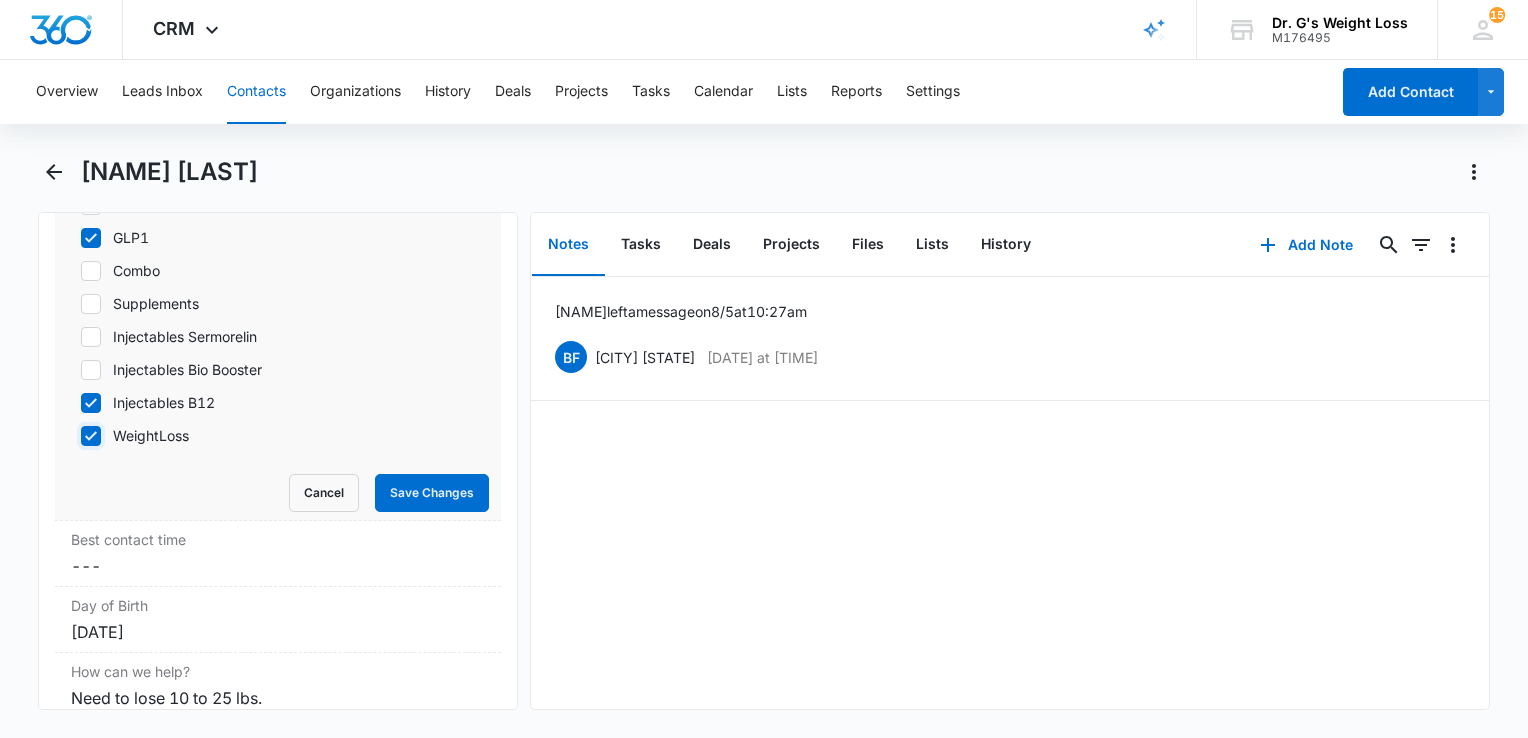 checkbox on "true" 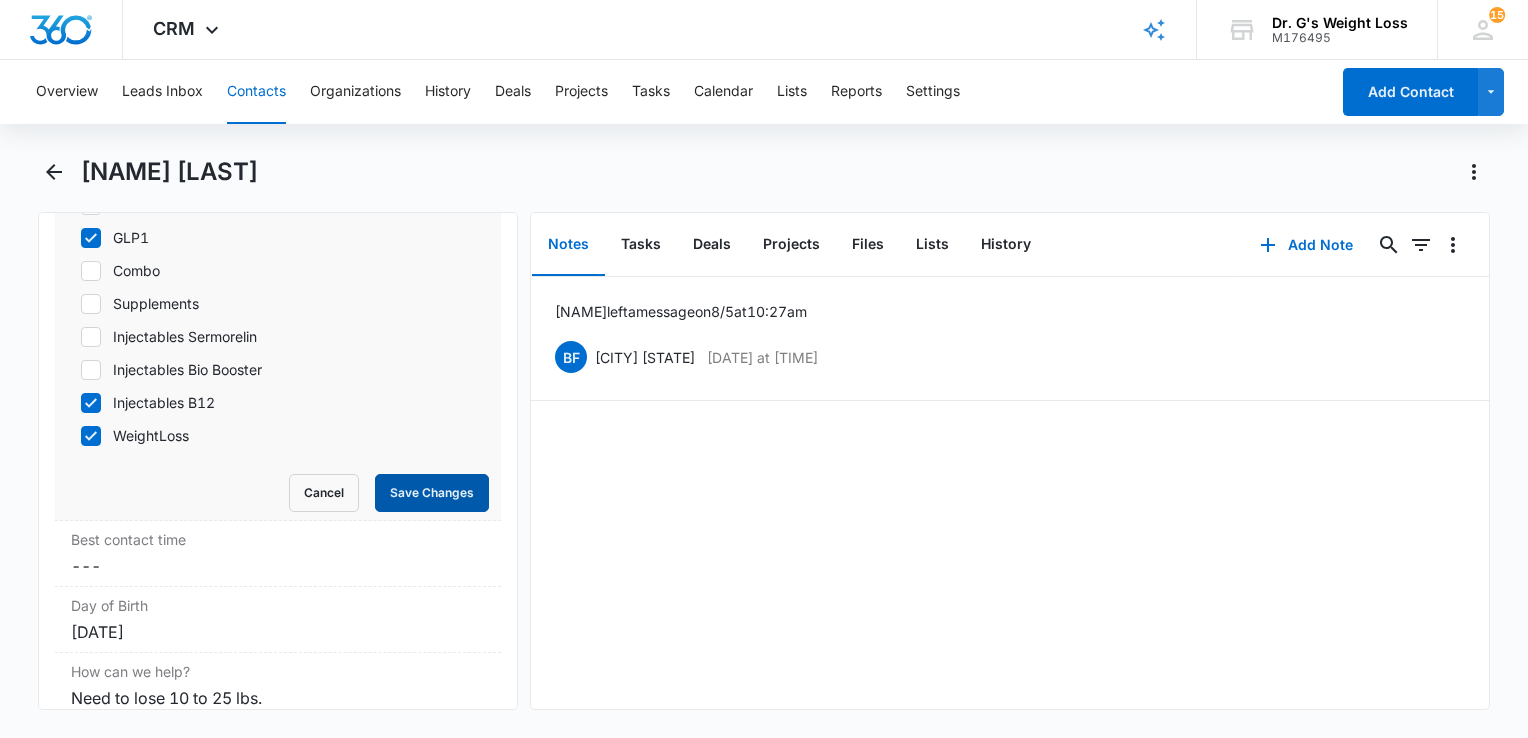 click on "Save Changes" at bounding box center (432, 493) 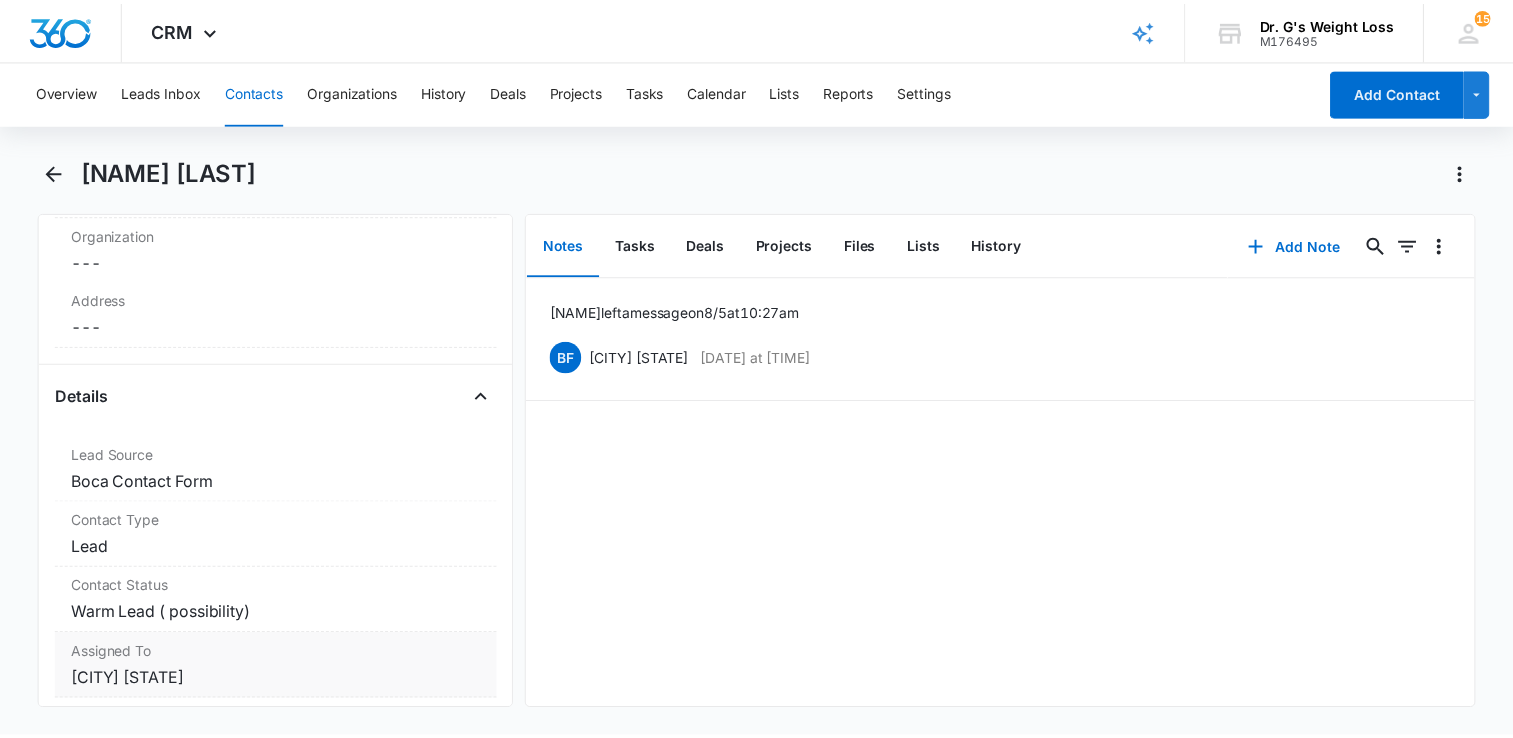 scroll, scrollTop: 743, scrollLeft: 0, axis: vertical 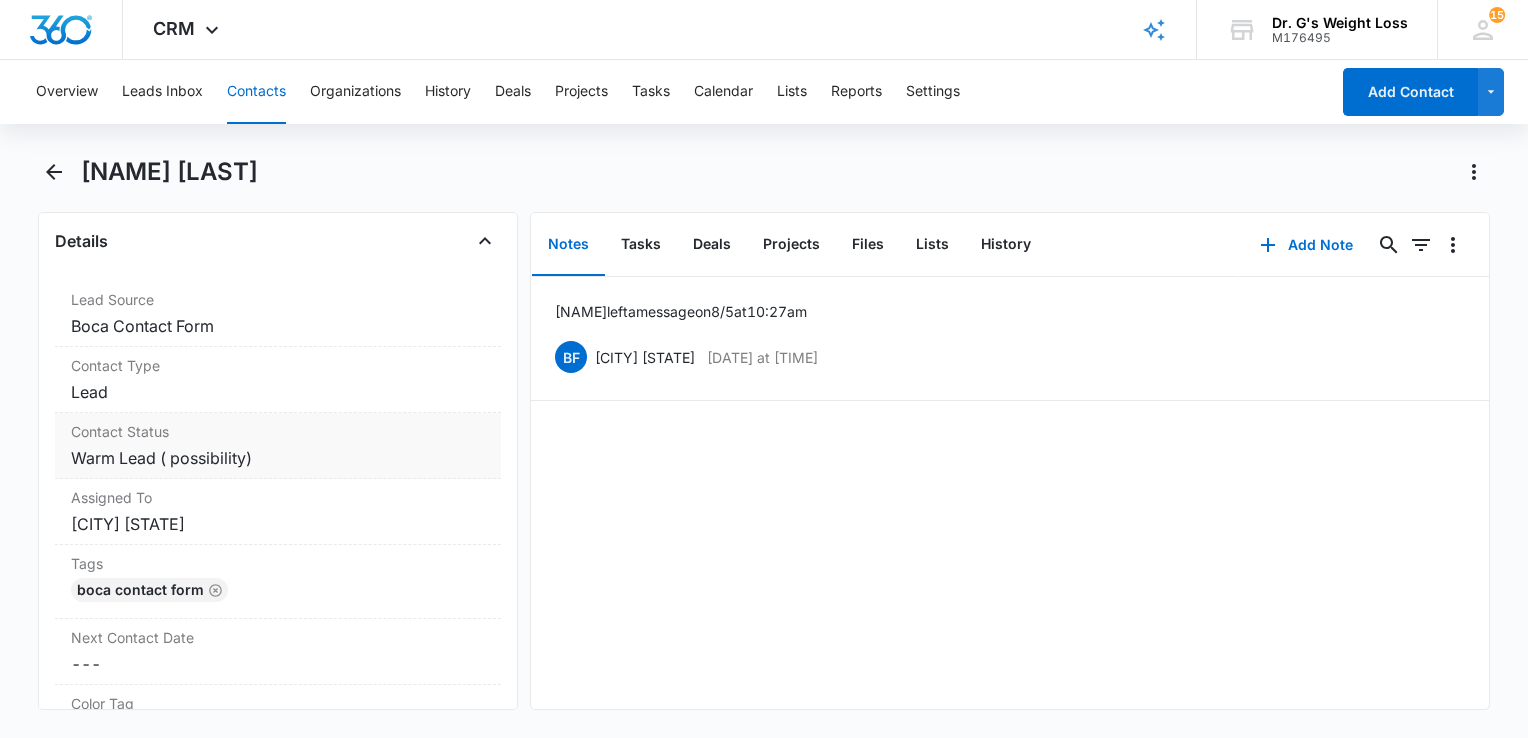 click on "Cancel Save Changes Warm Lead ( possibility)" at bounding box center [278, 458] 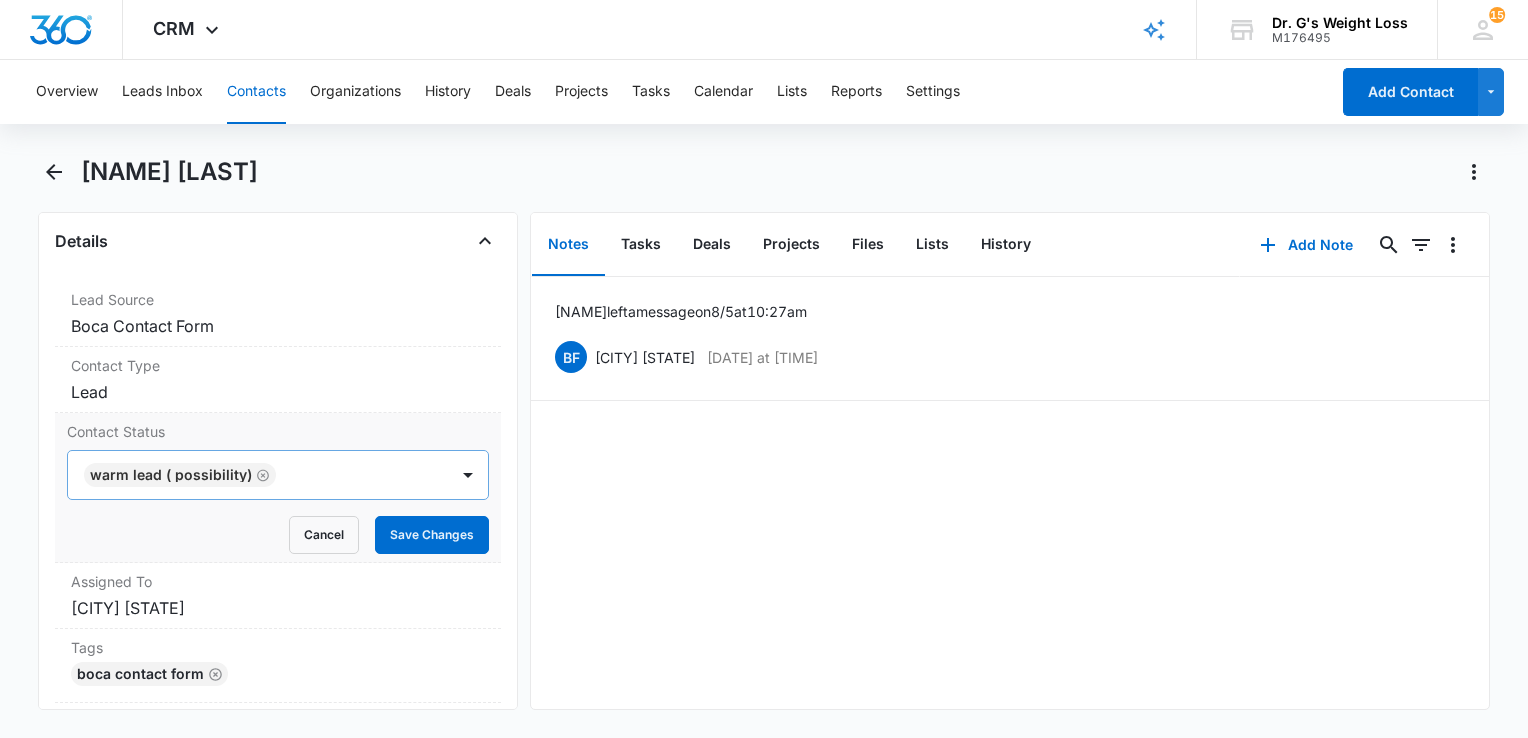 click 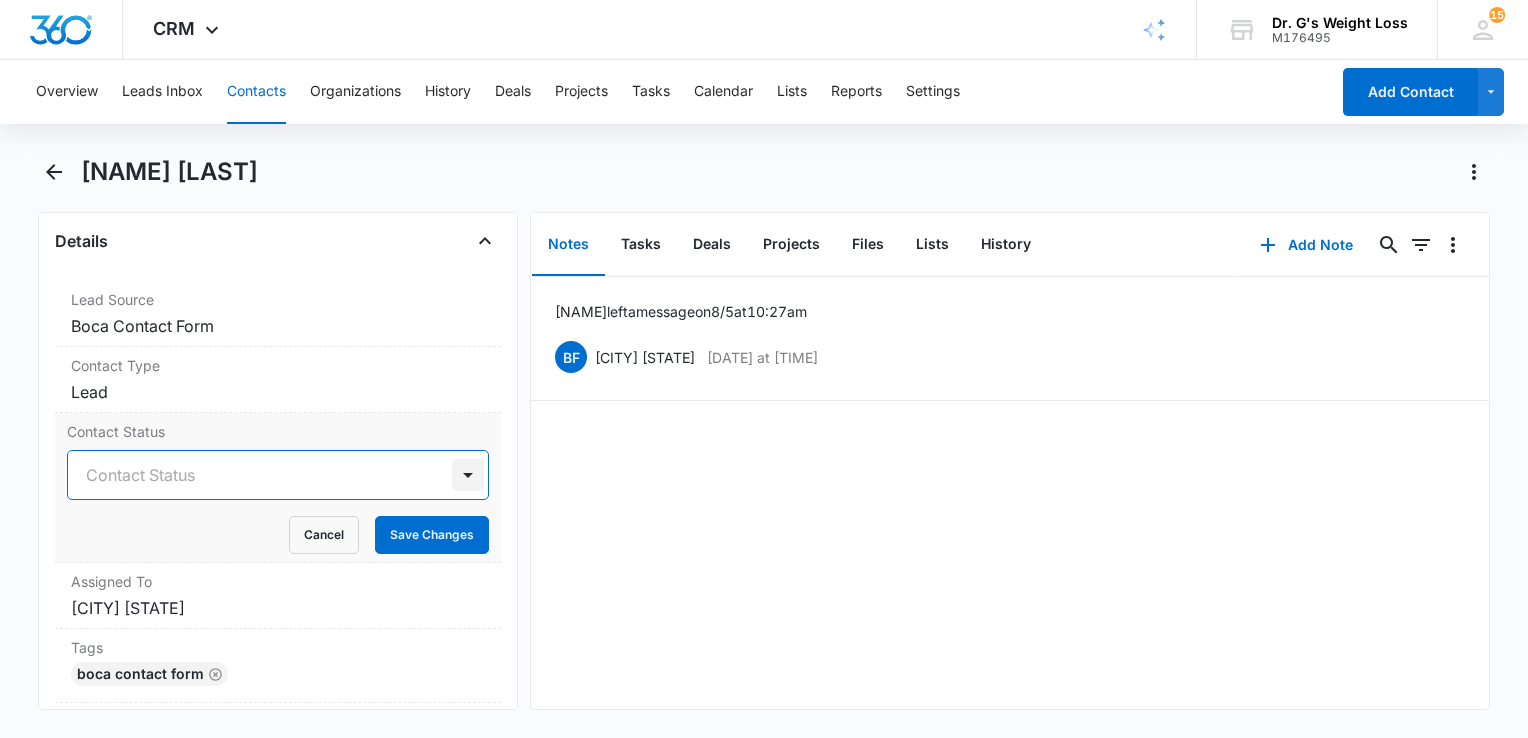 click at bounding box center (468, 475) 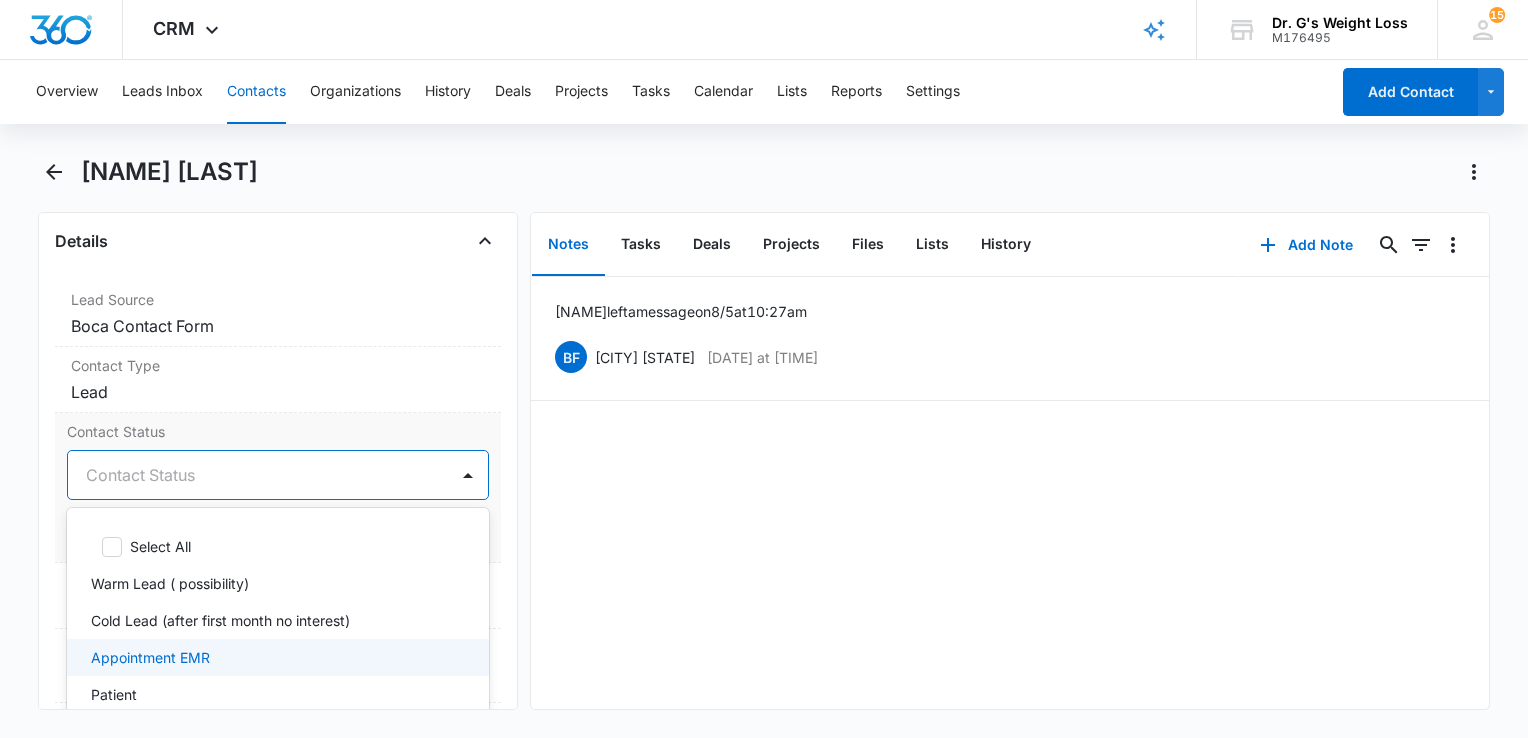 click on "Appointment EMR" at bounding box center [276, 657] 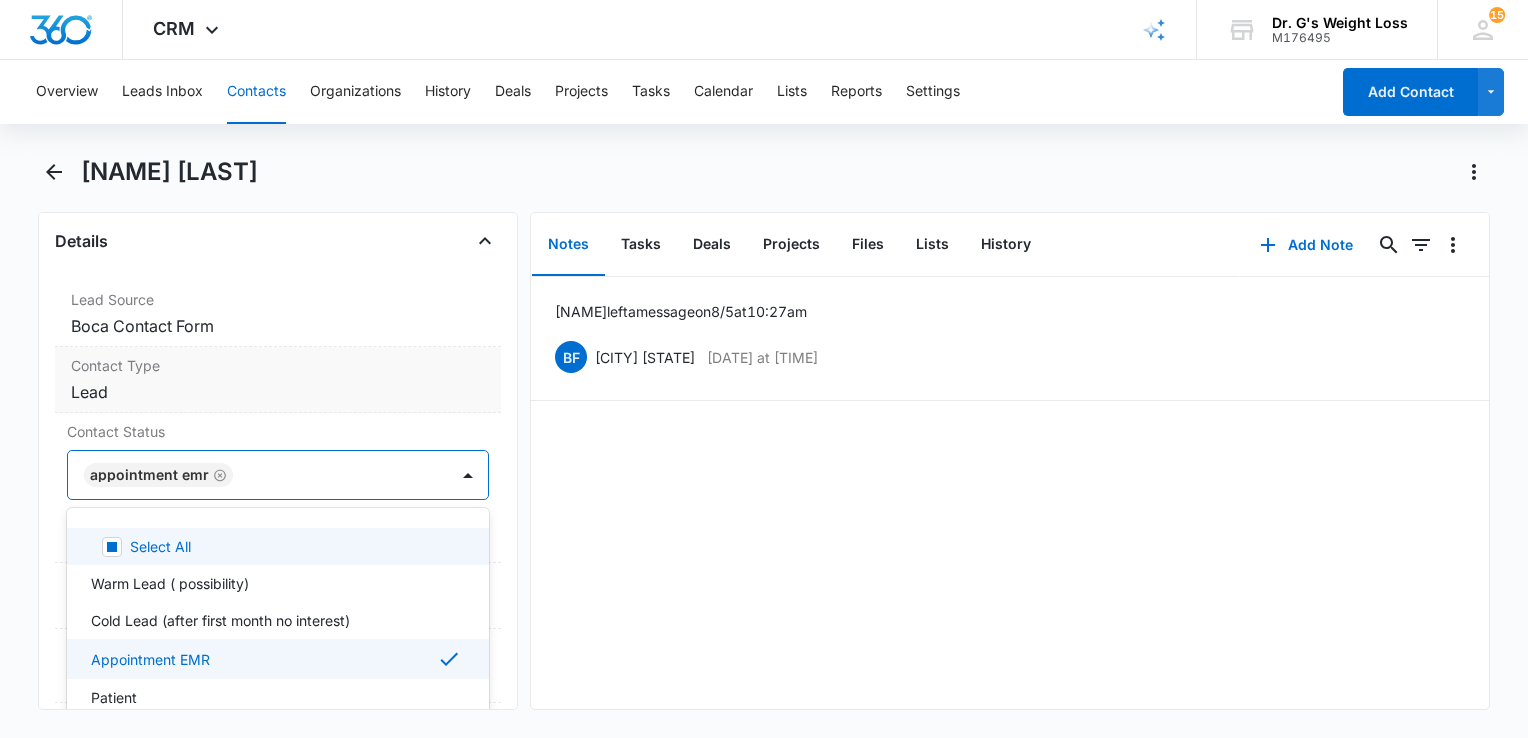 click on "Cancel Save Changes Lead" at bounding box center [278, 392] 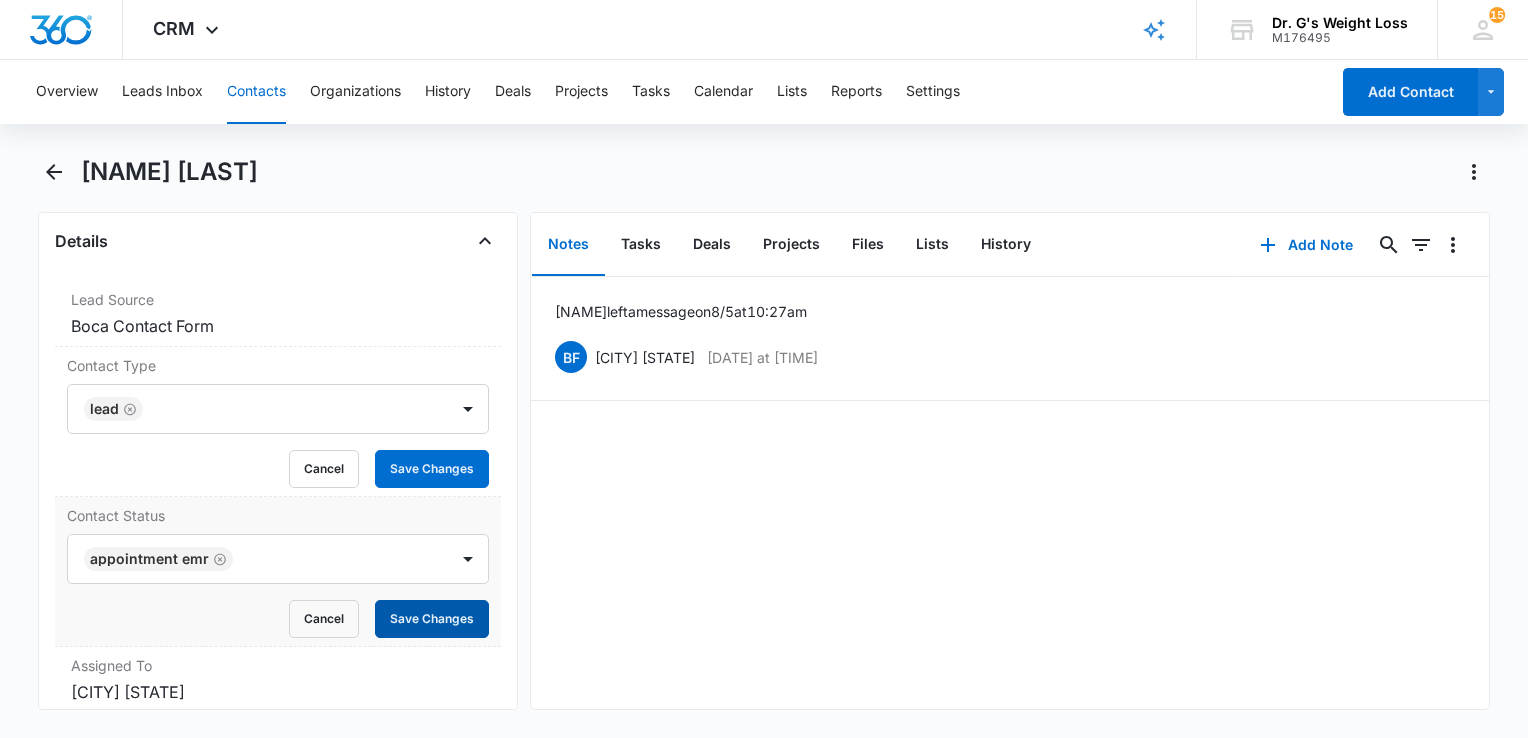 click on "Save Changes" at bounding box center [432, 619] 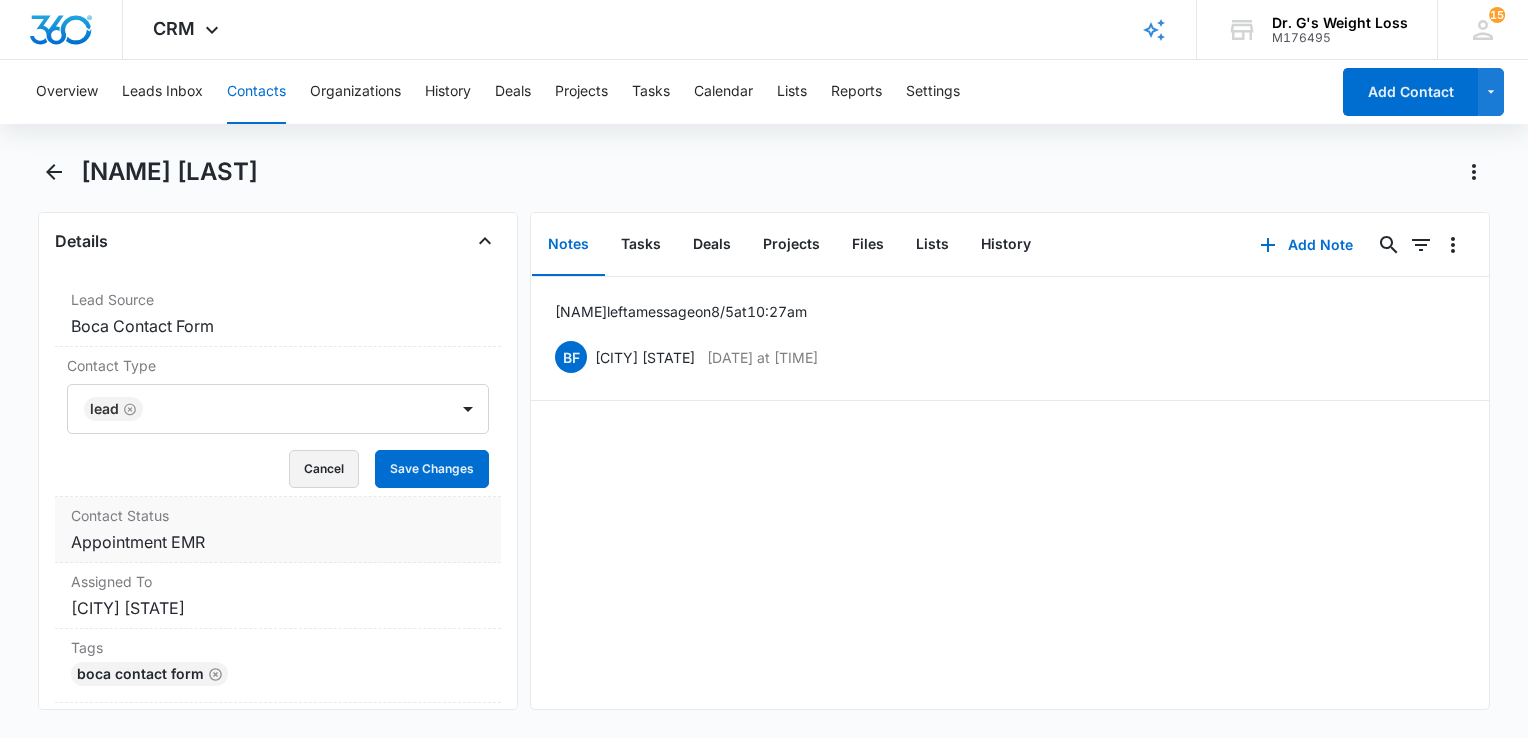 click on "Cancel" at bounding box center (324, 469) 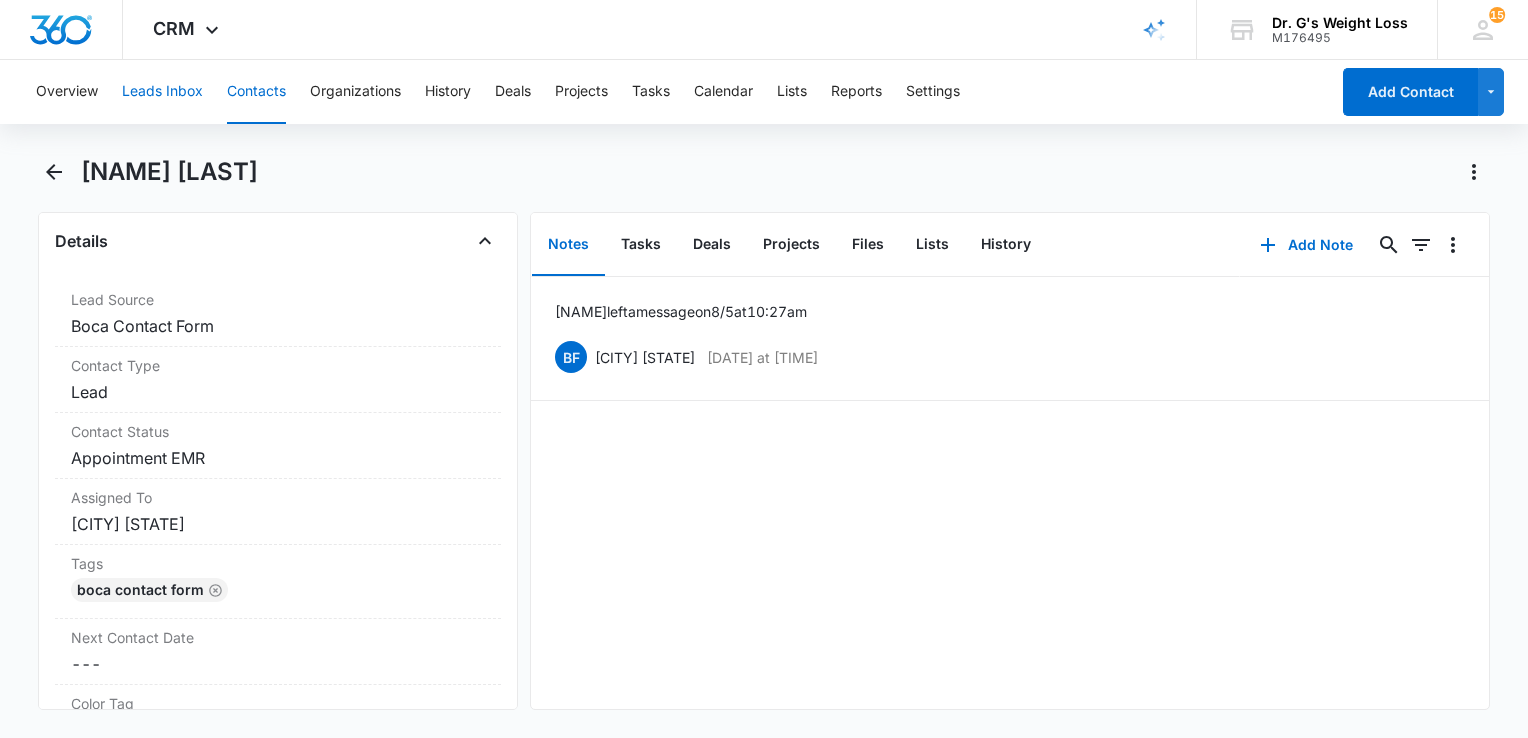 click on "Leads Inbox" at bounding box center [162, 92] 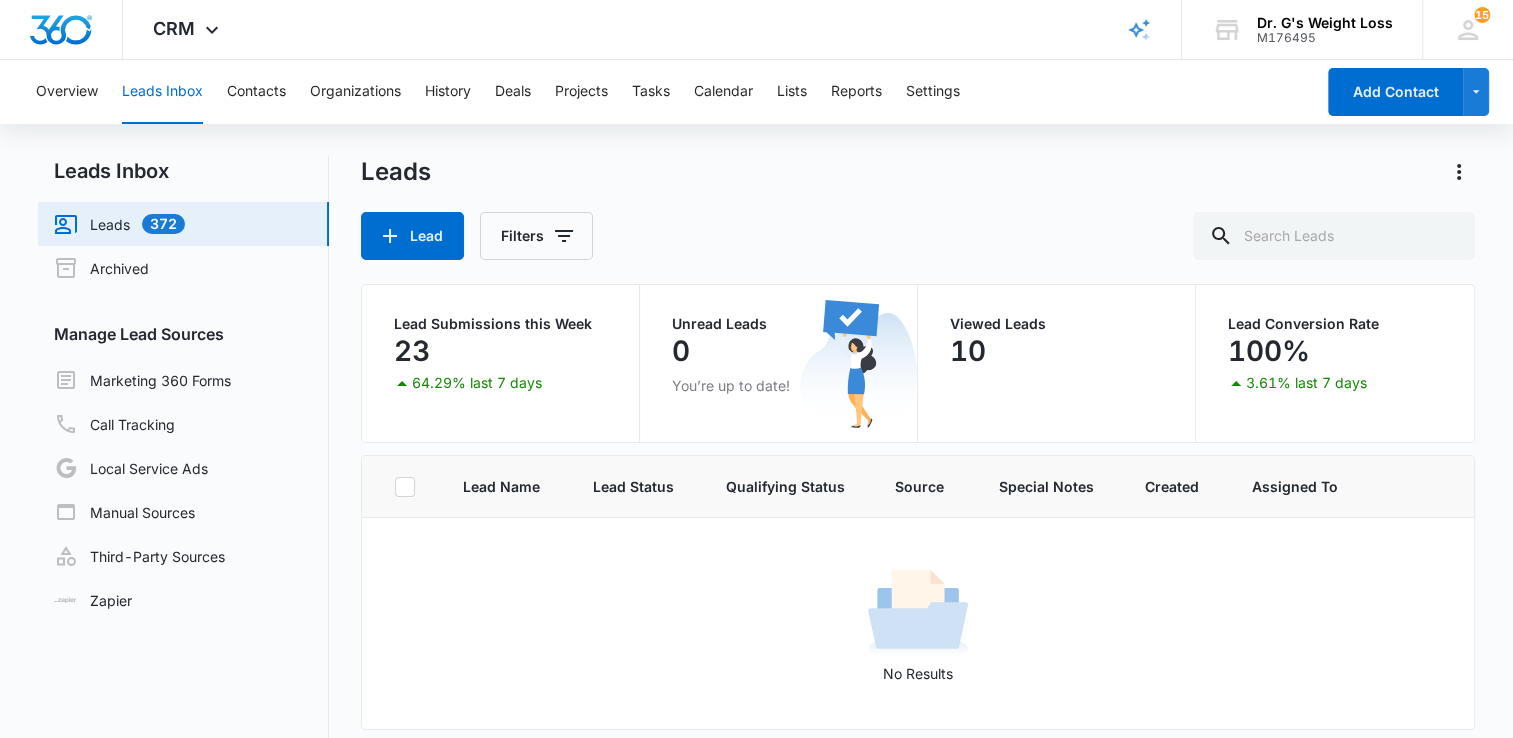drag, startPoint x: 1476, startPoint y: 34, endPoint x: 1454, endPoint y: 61, distance: 34.828148 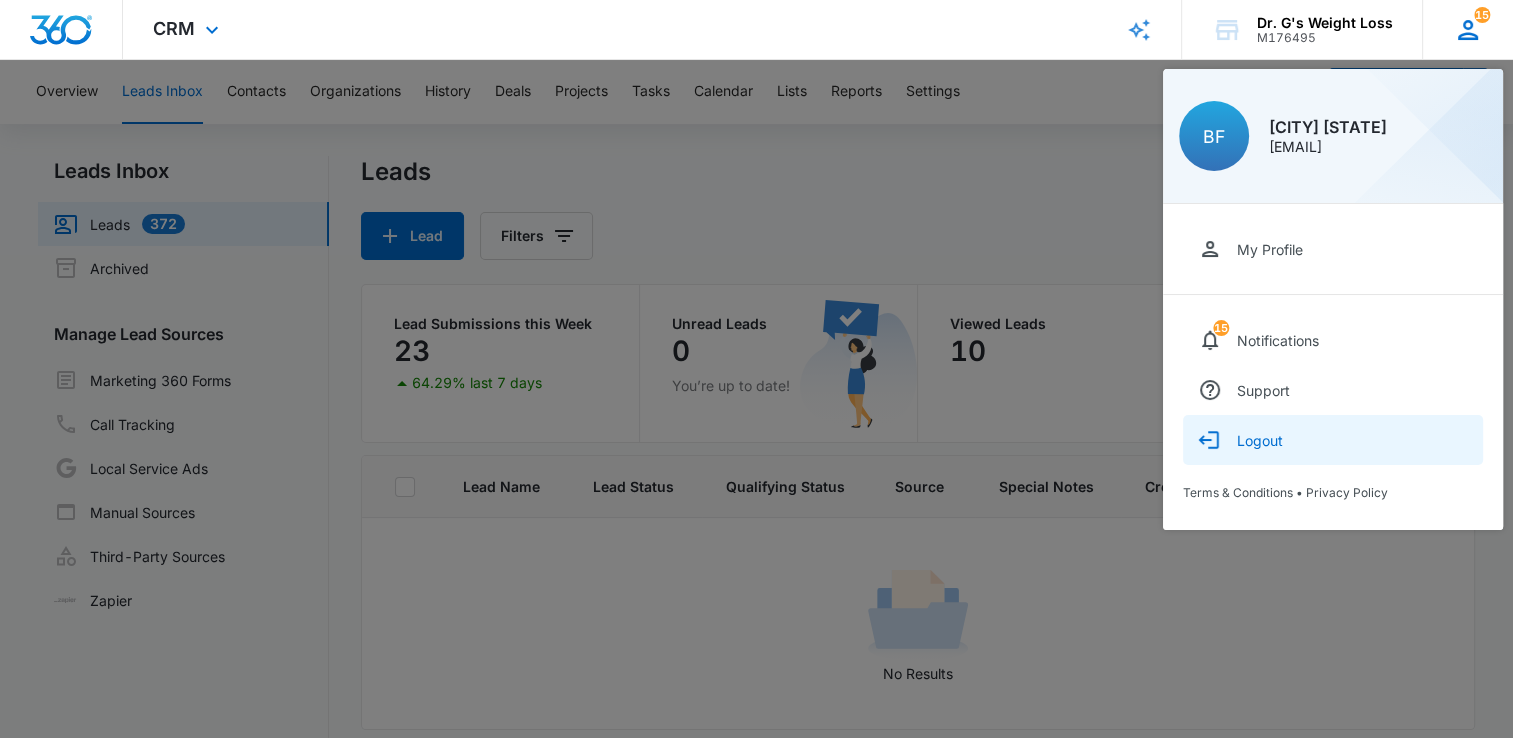 click on "Logout" at bounding box center [1260, 440] 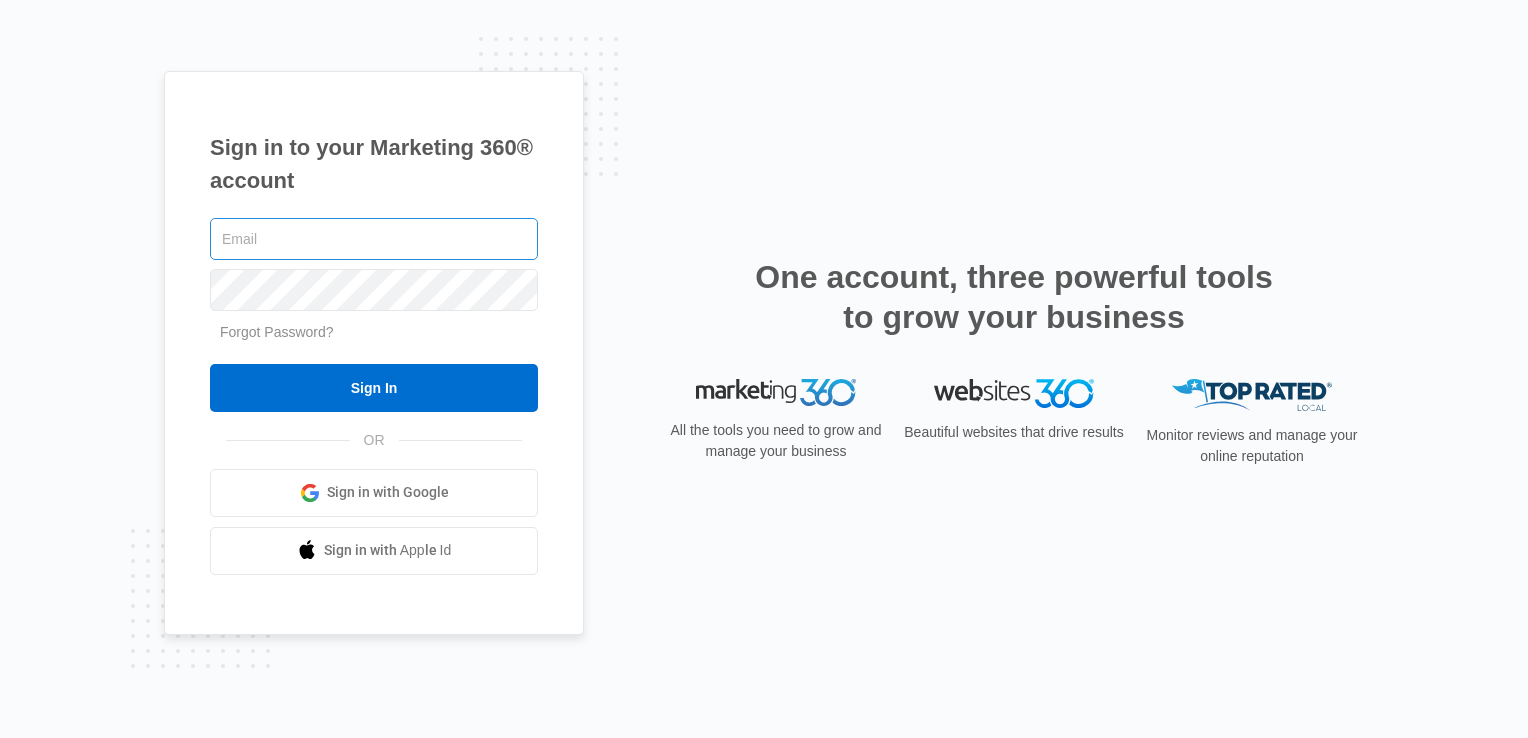 scroll, scrollTop: 0, scrollLeft: 0, axis: both 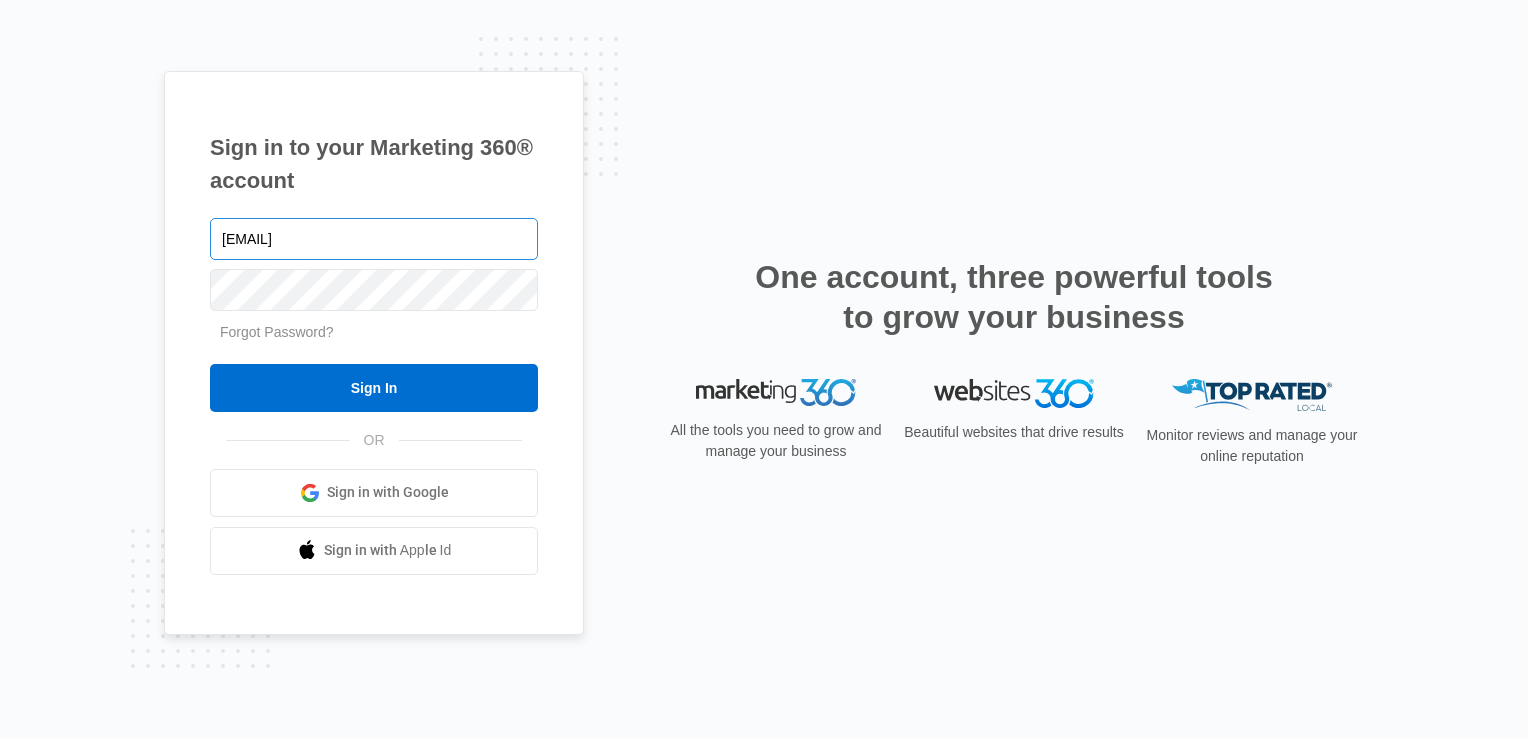 click on "[EMAIL]" at bounding box center (374, 239) 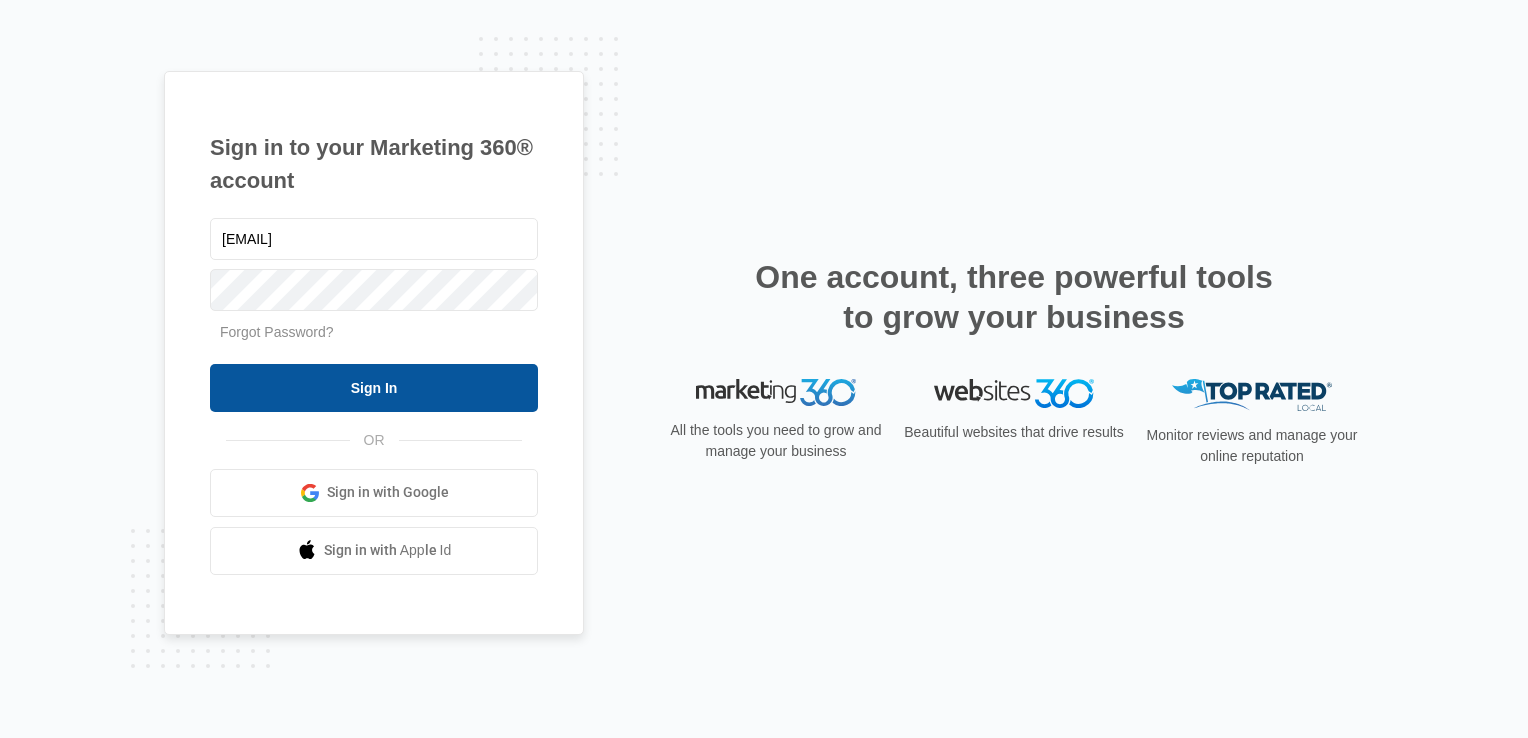 click on "Sign In" at bounding box center [374, 388] 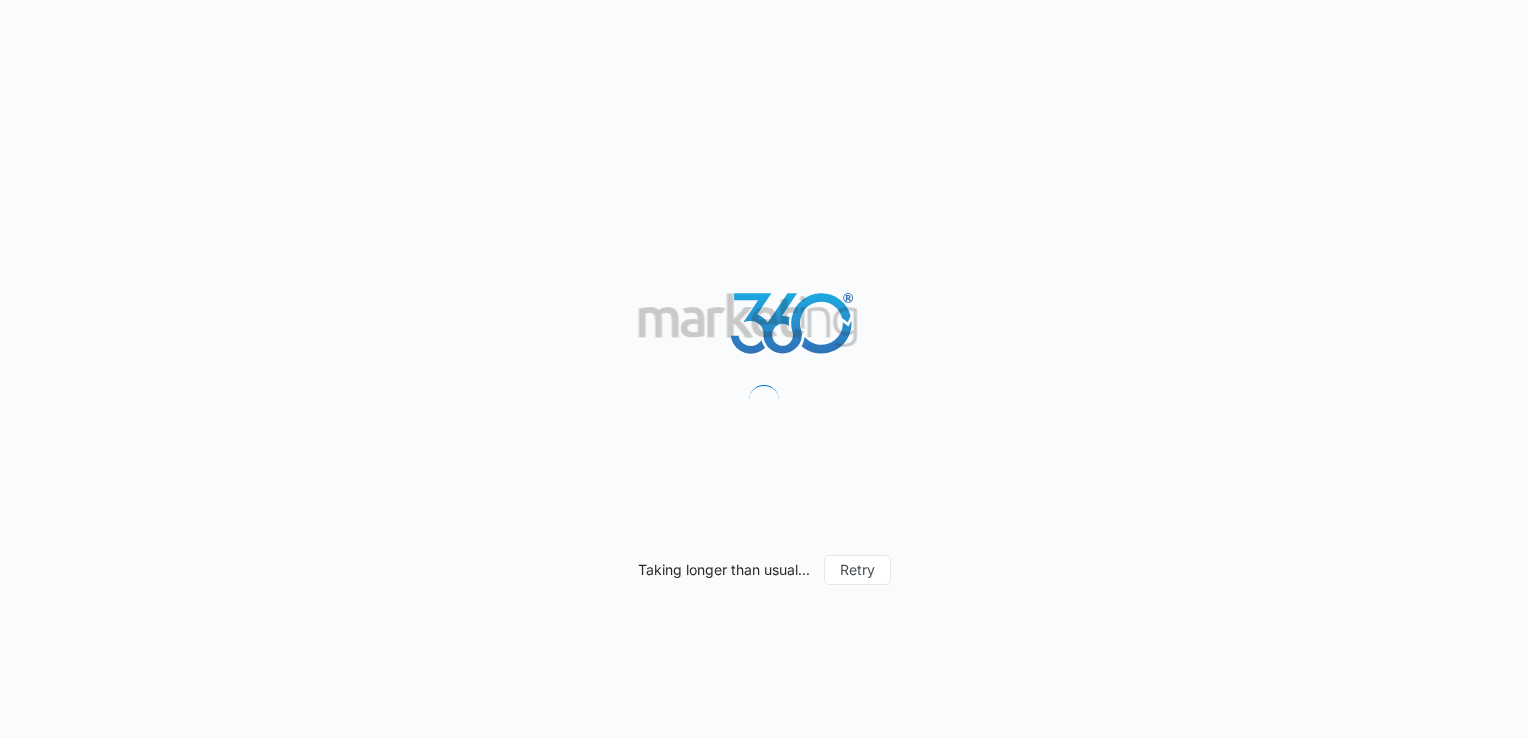 scroll, scrollTop: 0, scrollLeft: 0, axis: both 